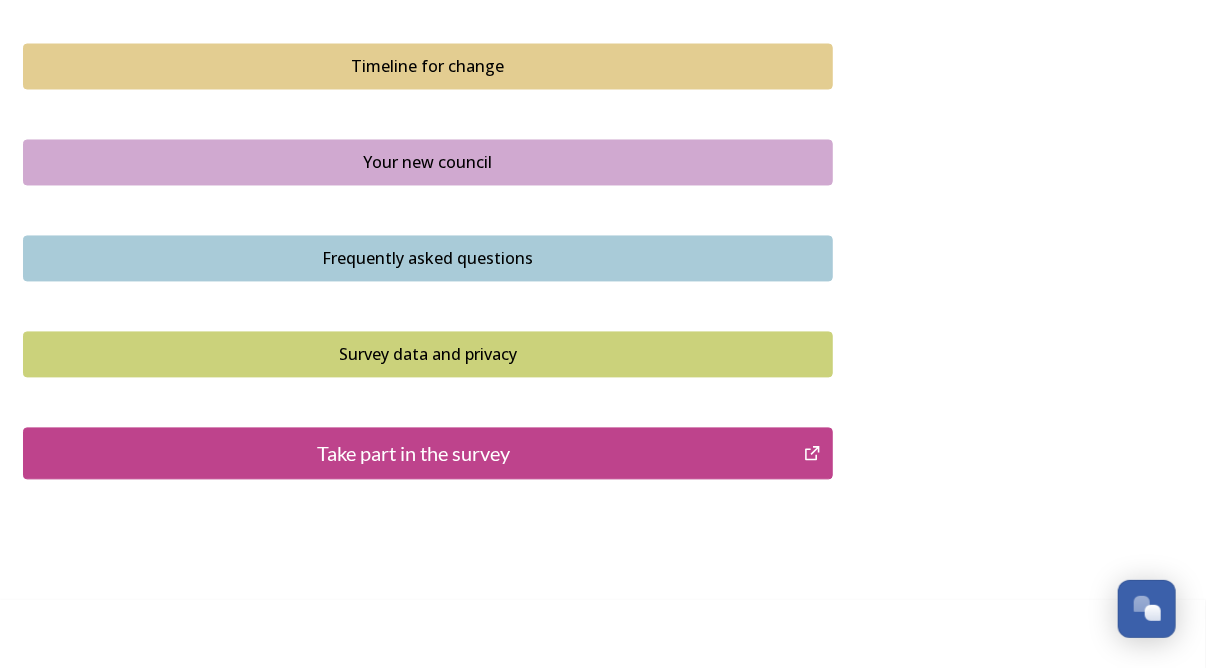 scroll, scrollTop: 1480, scrollLeft: 0, axis: vertical 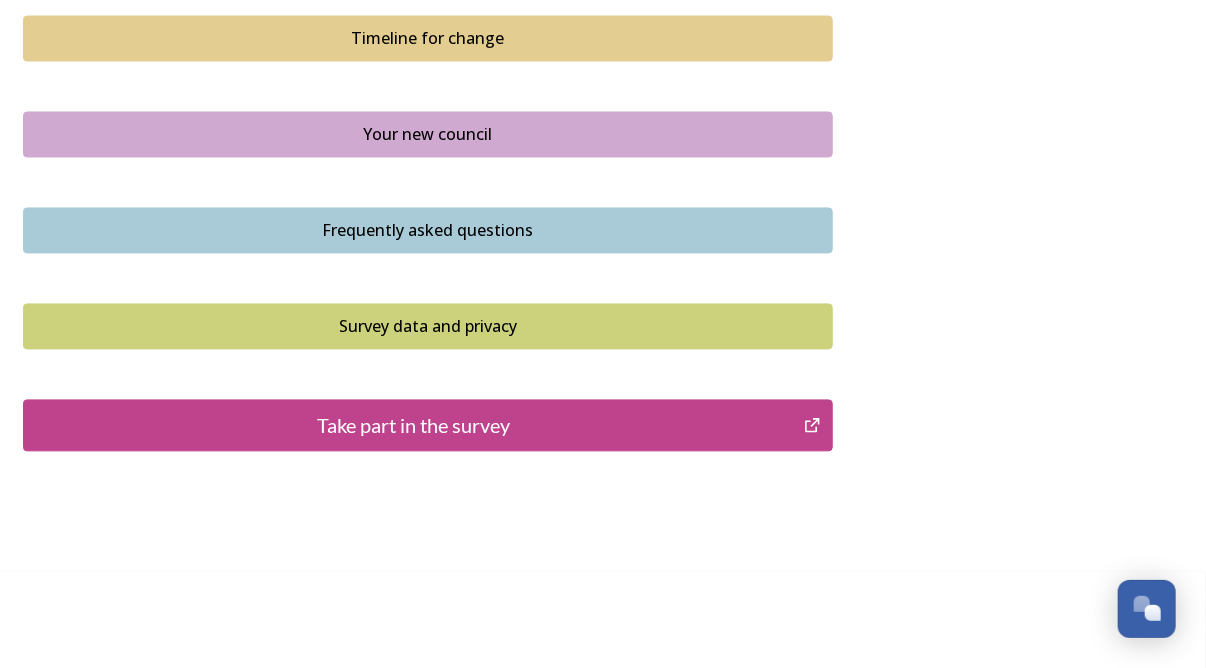 click on "Take part in the survey" at bounding box center (413, 426) 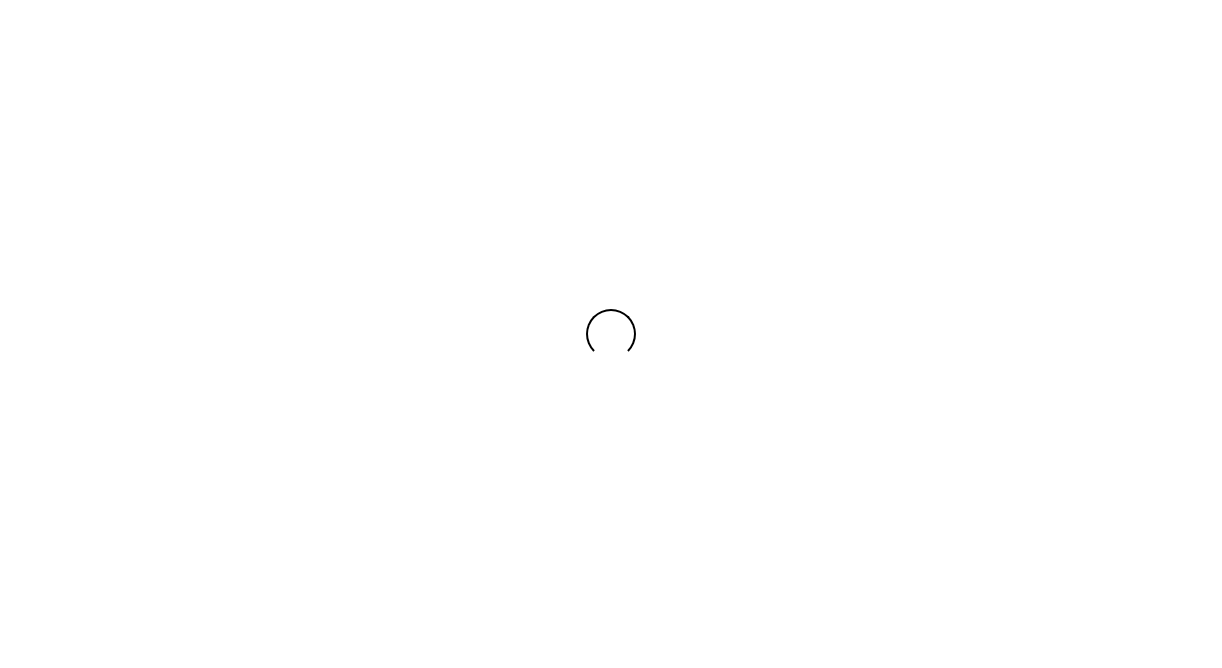scroll, scrollTop: 0, scrollLeft: 0, axis: both 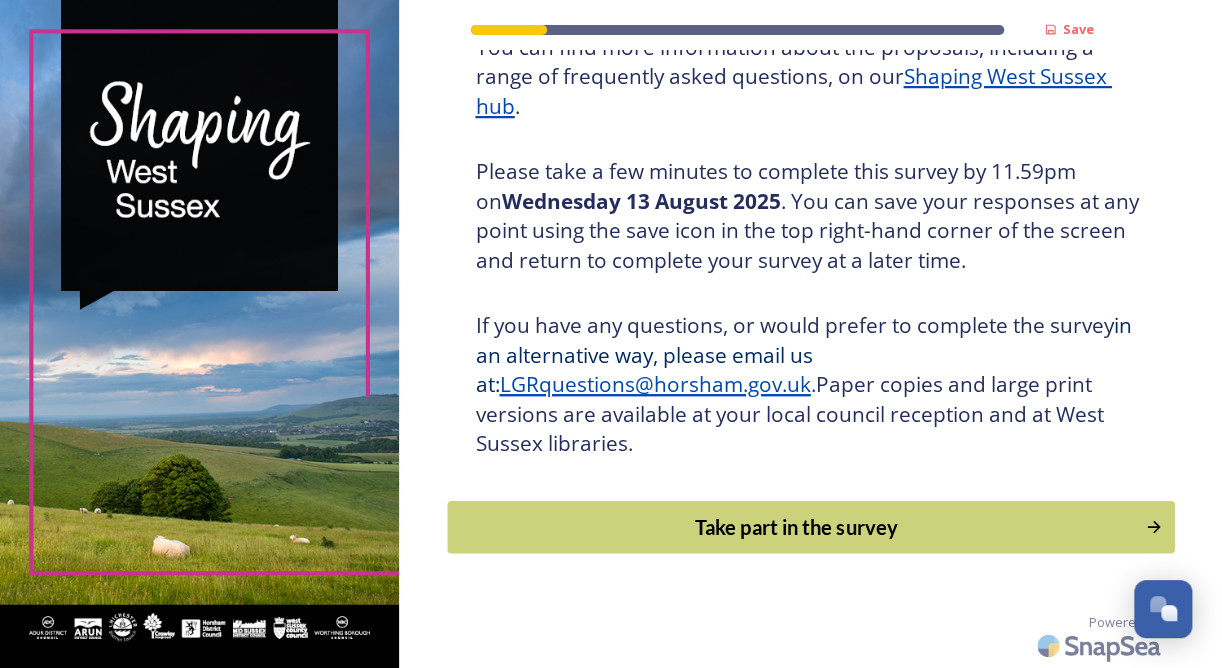 click on "Take part in the survey" at bounding box center (796, 527) 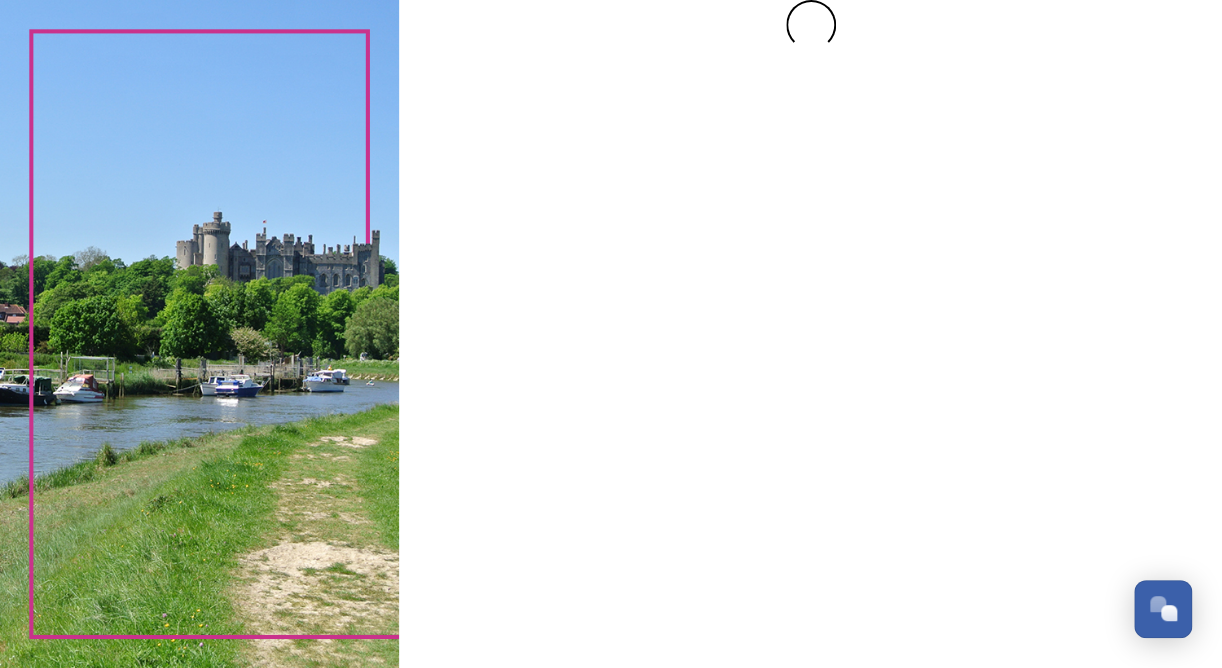 scroll, scrollTop: 0, scrollLeft: 0, axis: both 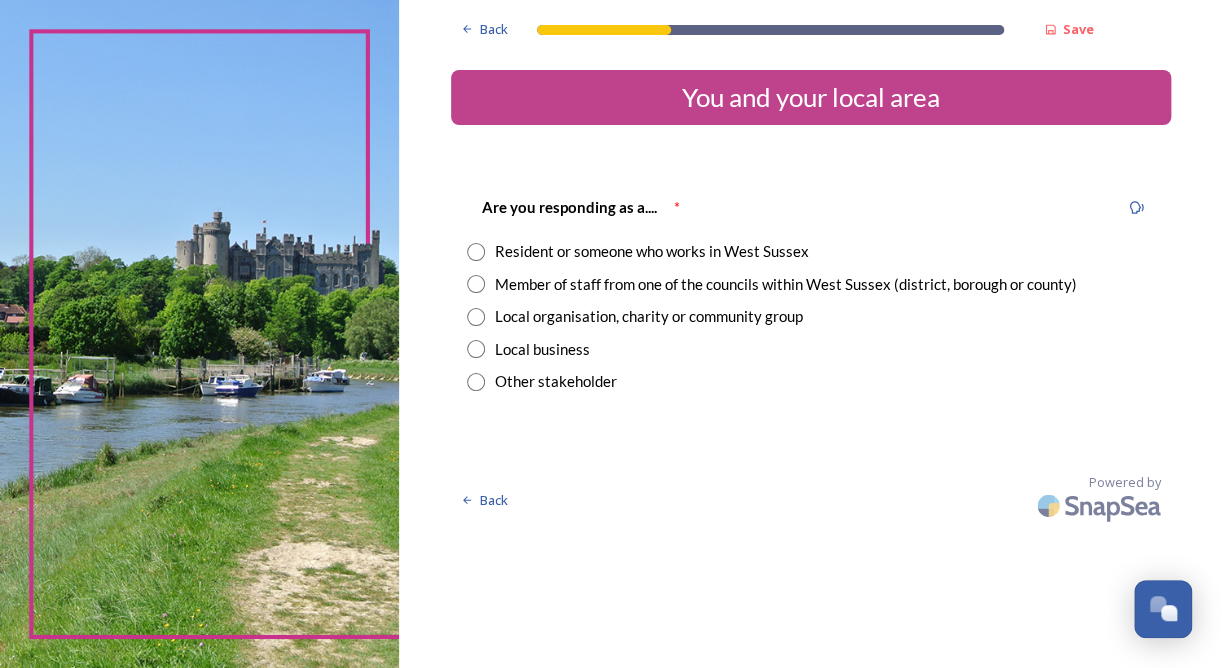 click at bounding box center (476, 252) 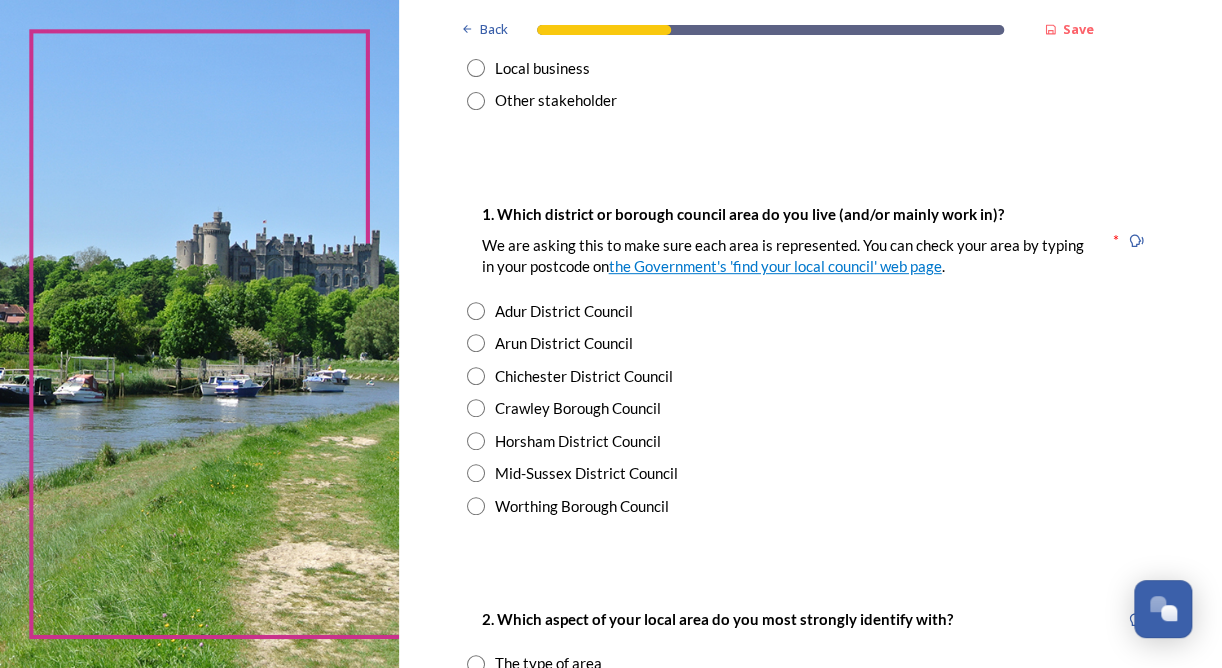 scroll, scrollTop: 400, scrollLeft: 0, axis: vertical 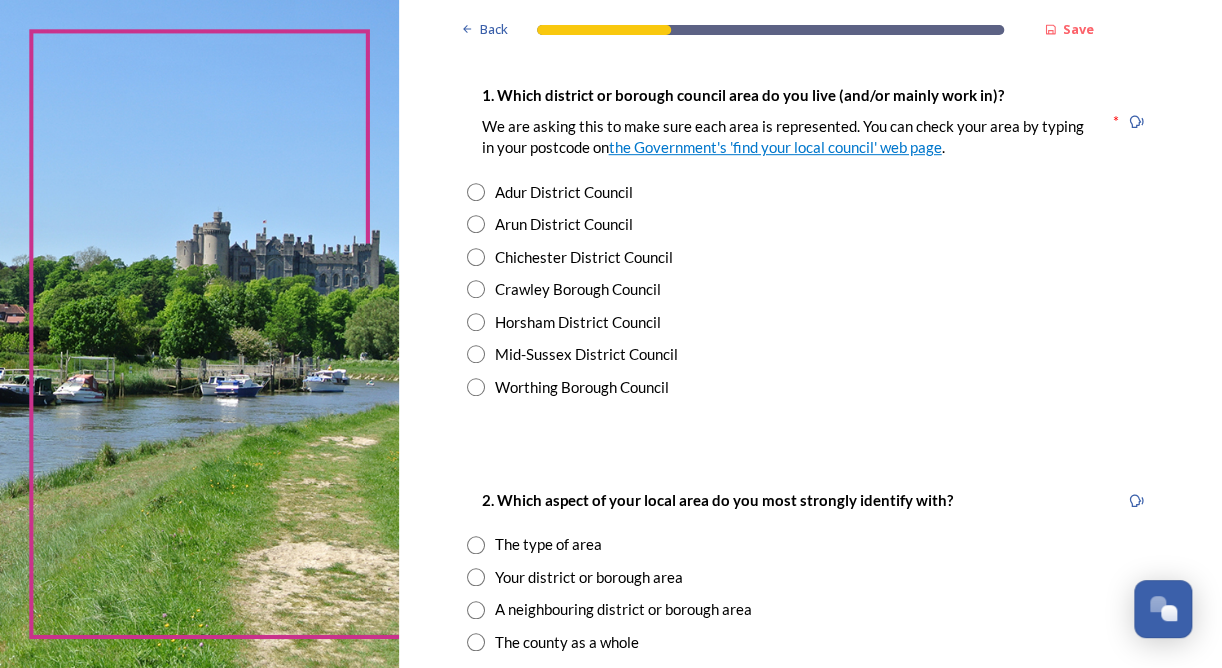 click on "Arun District Council" at bounding box center [811, 224] 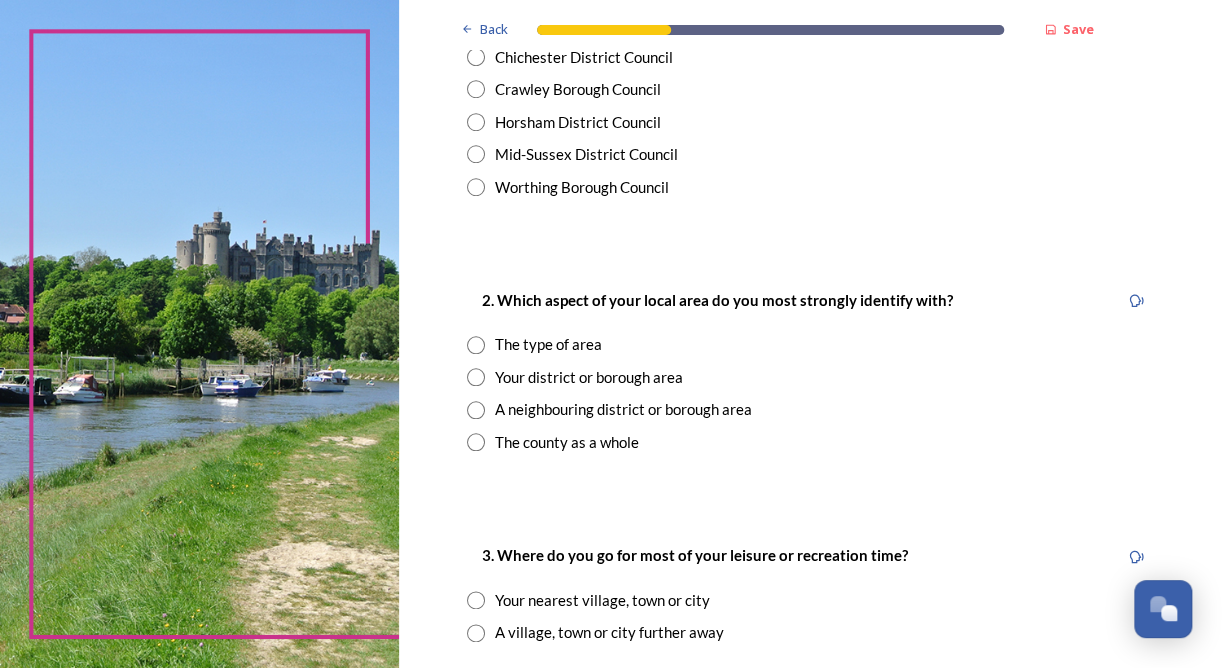 scroll, scrollTop: 700, scrollLeft: 0, axis: vertical 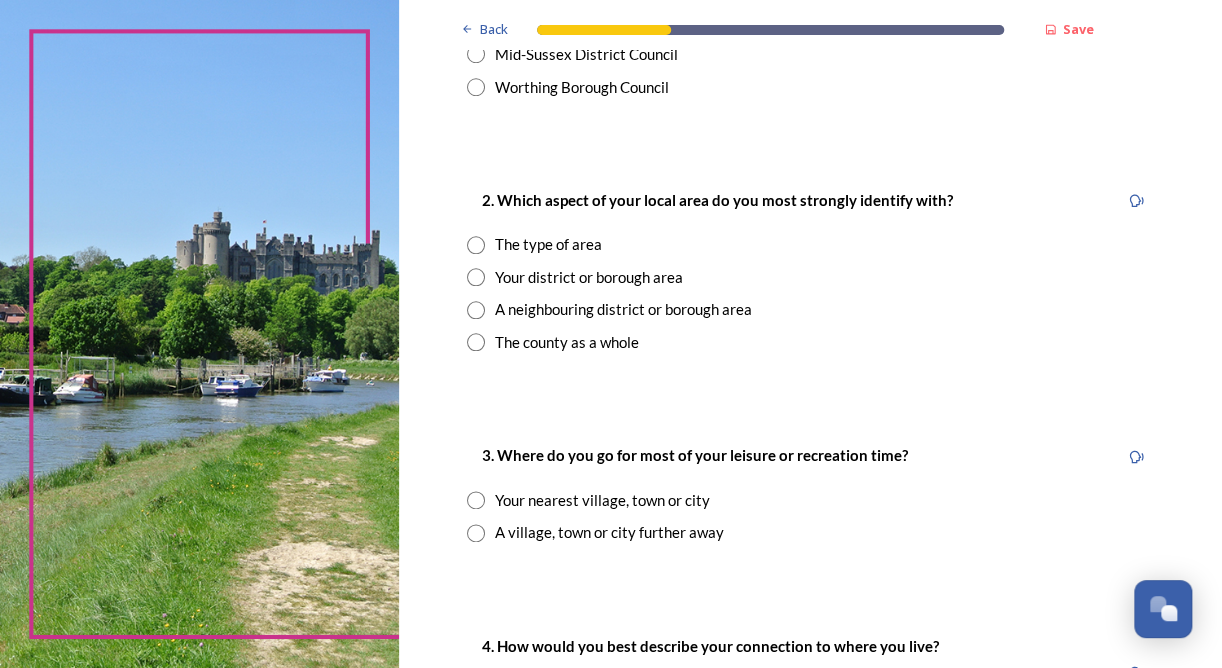 click at bounding box center (476, 342) 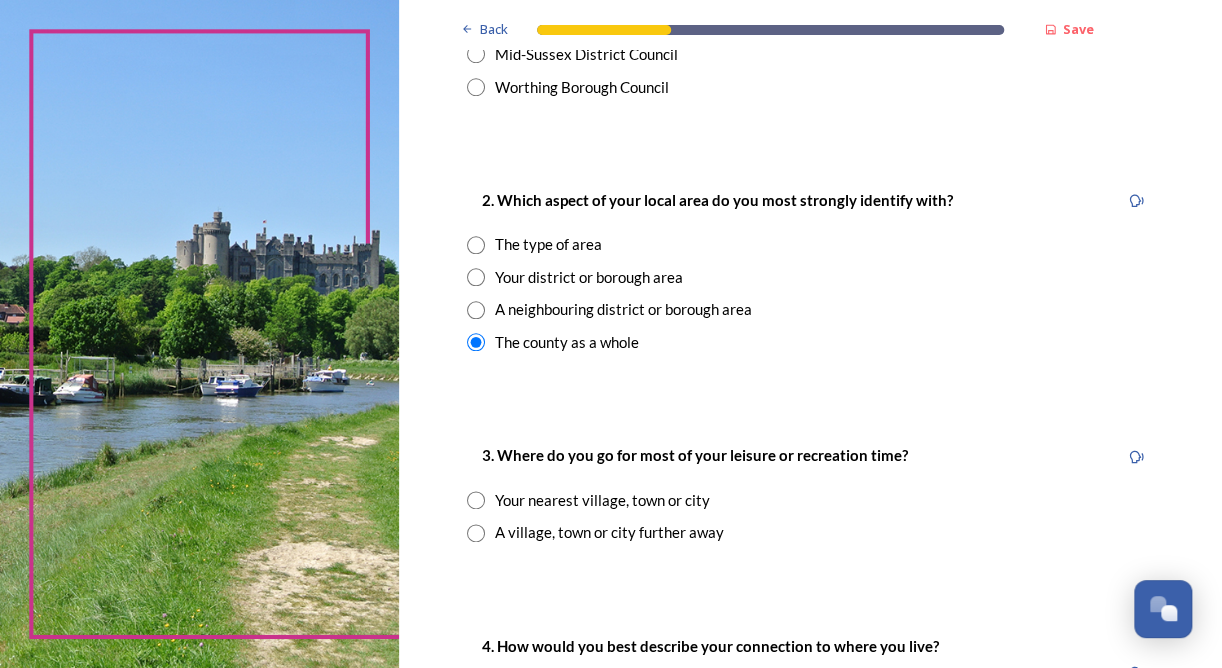 scroll, scrollTop: 900, scrollLeft: 0, axis: vertical 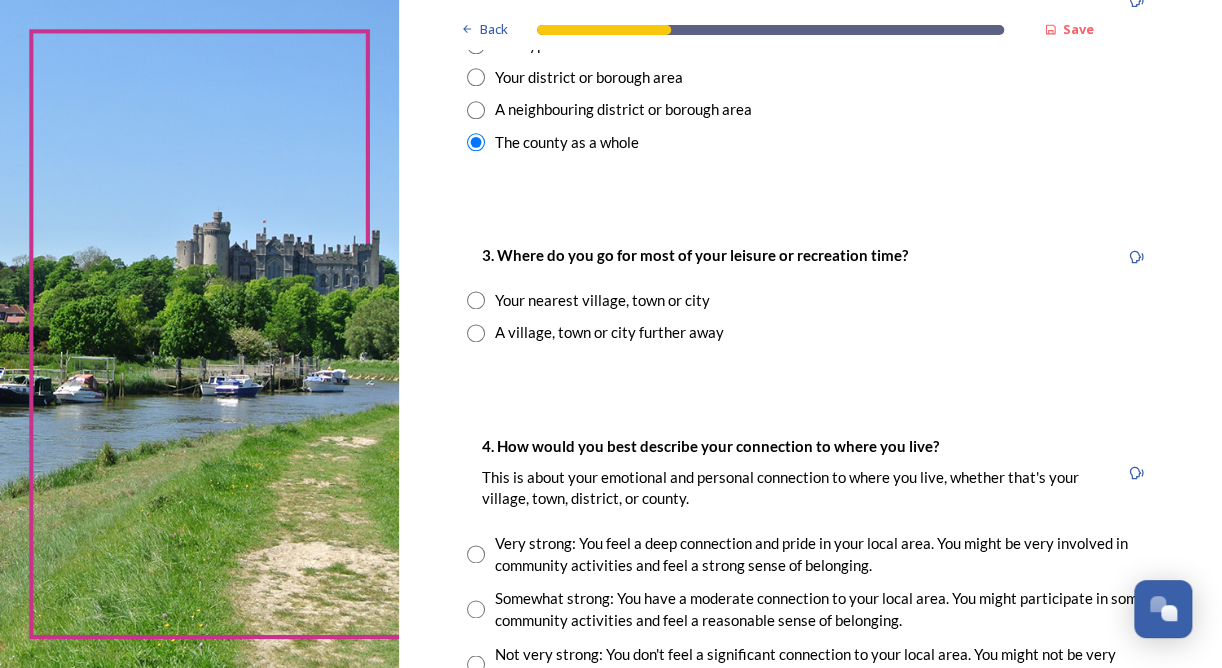 drag, startPoint x: 467, startPoint y: 300, endPoint x: 488, endPoint y: 300, distance: 21 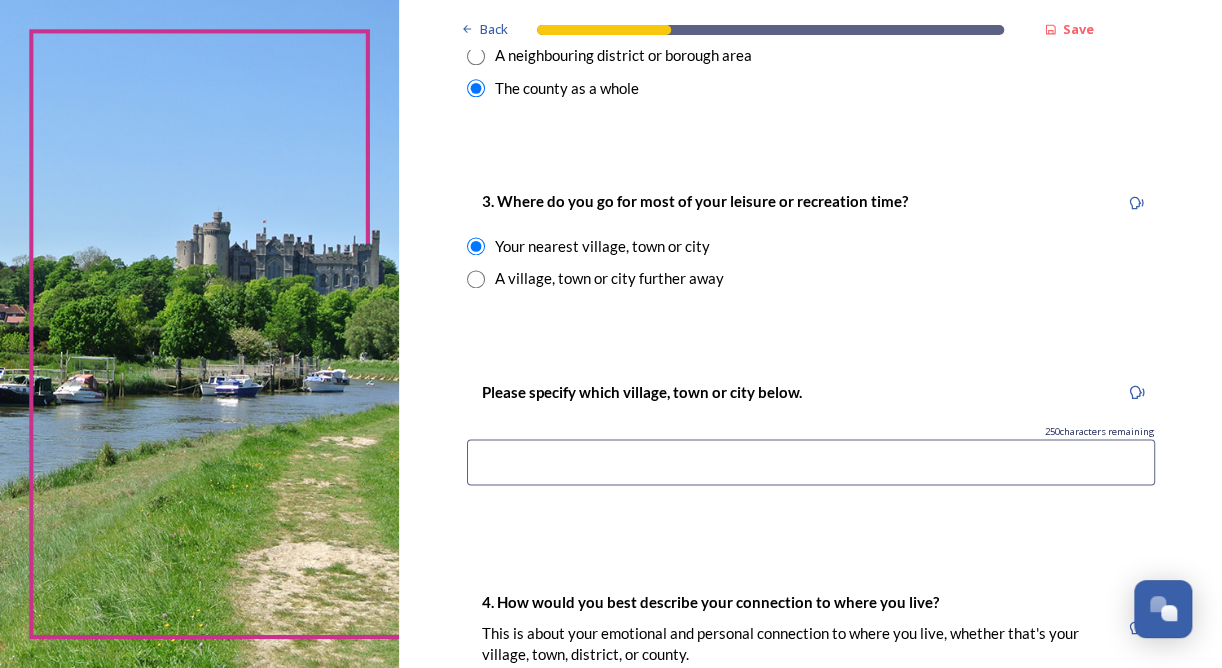 scroll, scrollTop: 1000, scrollLeft: 0, axis: vertical 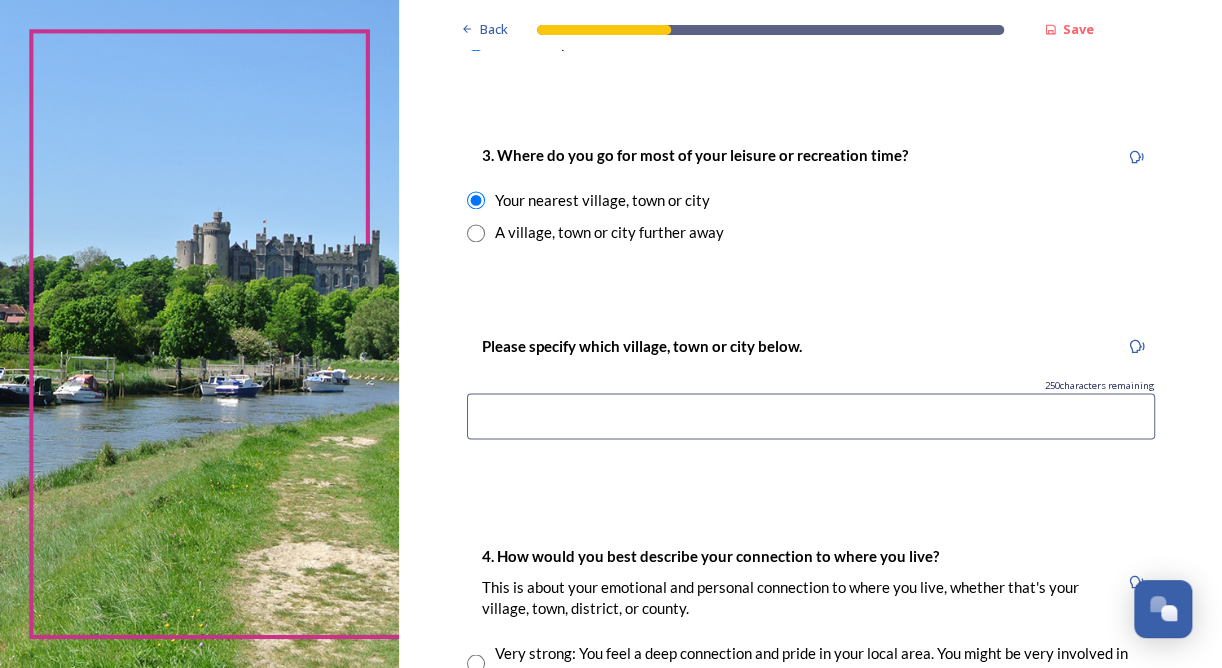 click at bounding box center [811, 416] 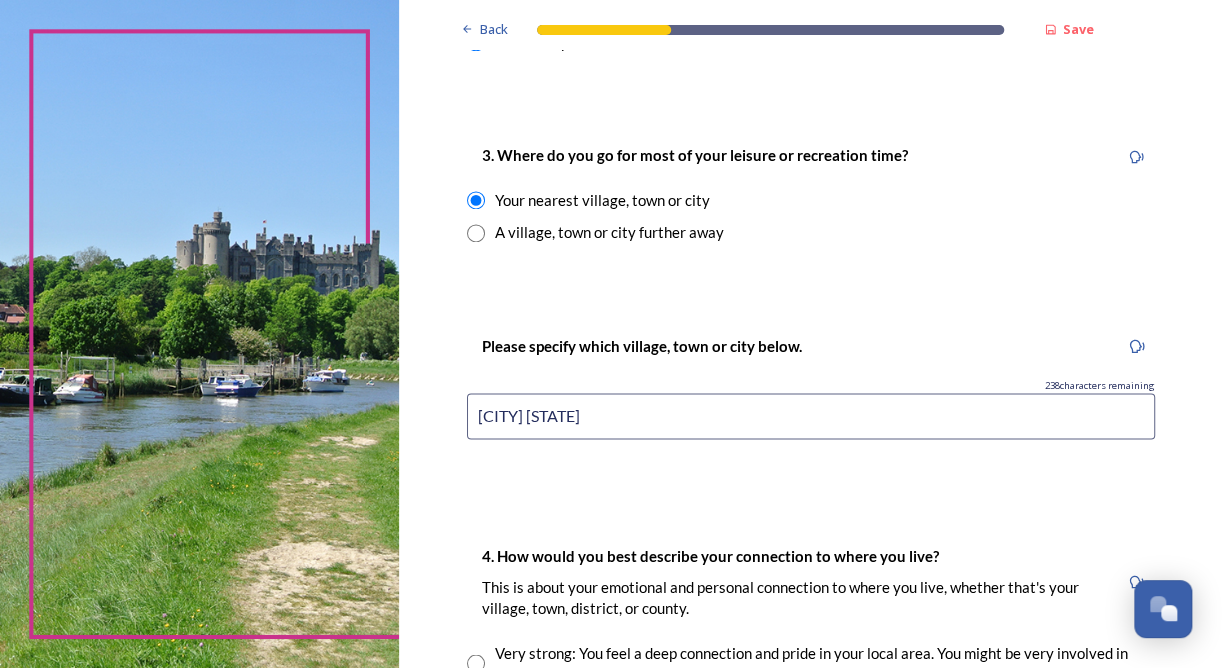 scroll, scrollTop: 1400, scrollLeft: 0, axis: vertical 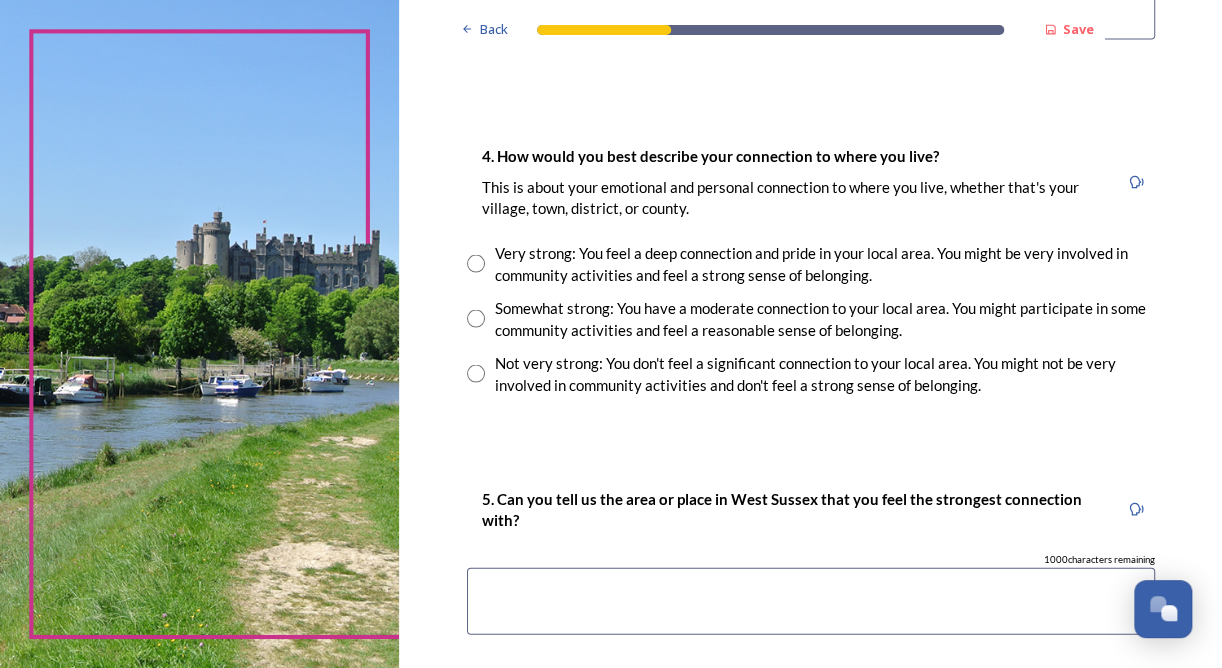 type on "[CITY] [STATE]" 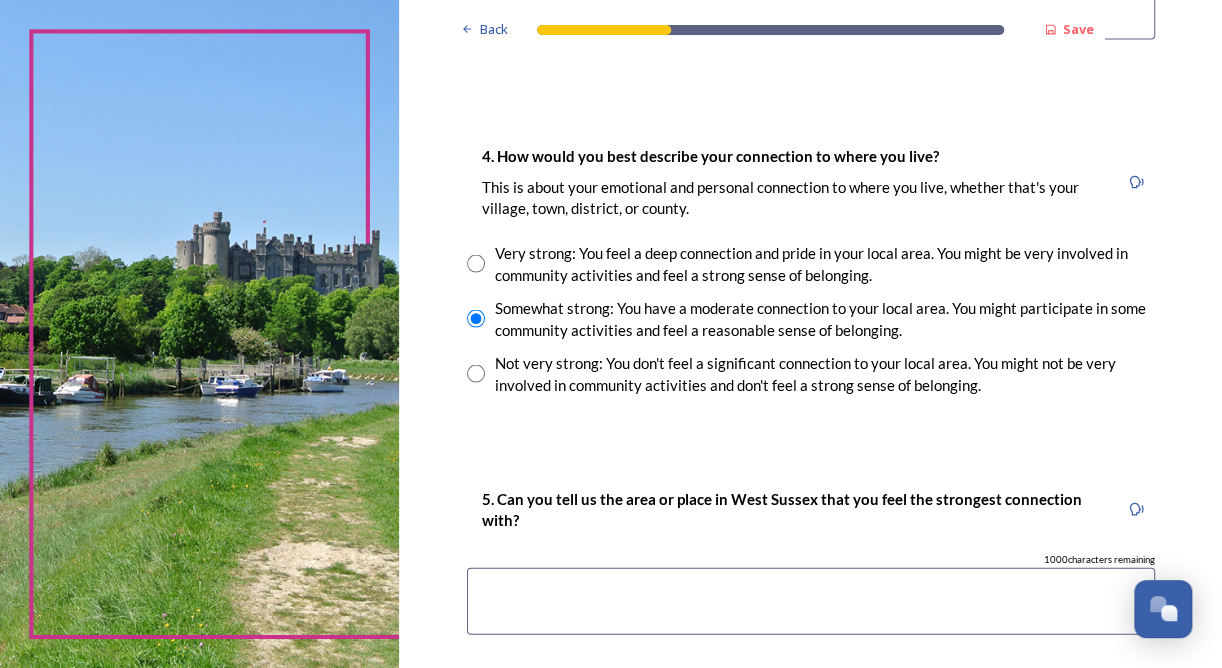 scroll, scrollTop: 1500, scrollLeft: 0, axis: vertical 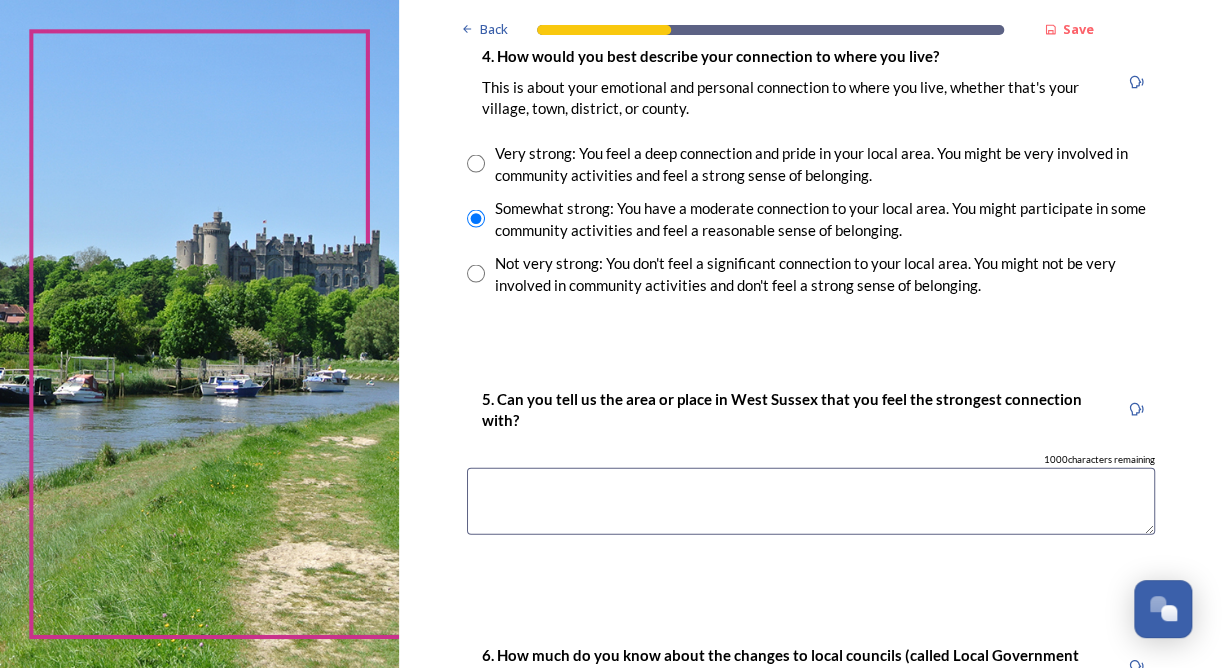 click at bounding box center (476, 273) 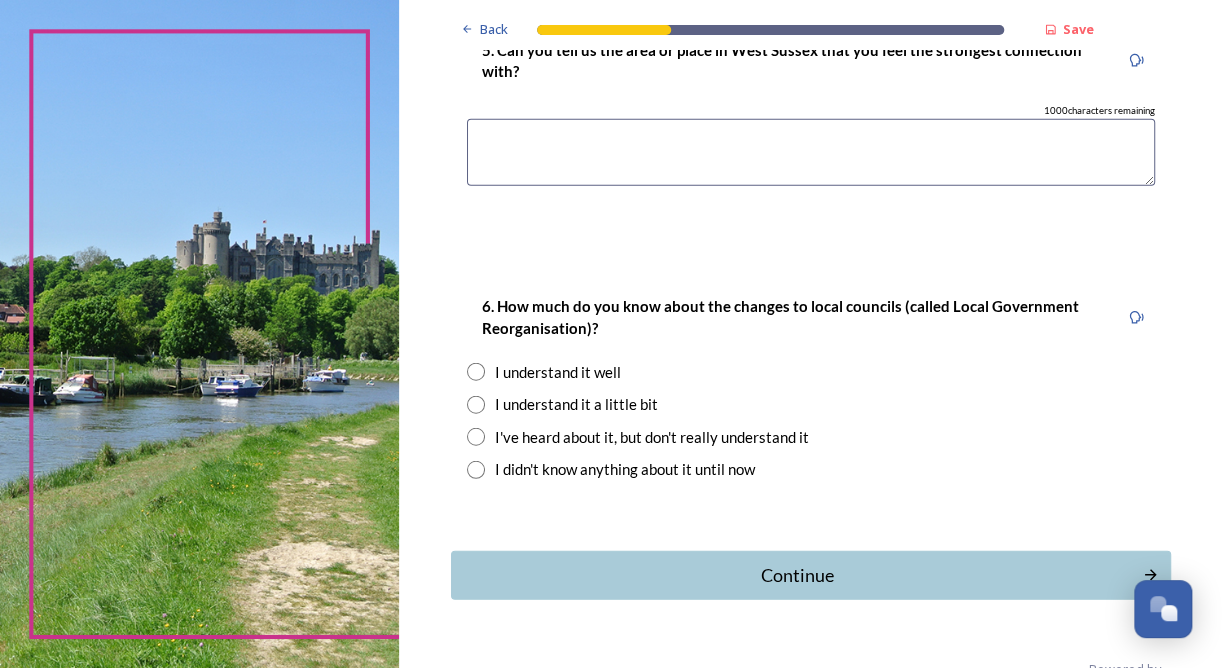scroll, scrollTop: 1895, scrollLeft: 0, axis: vertical 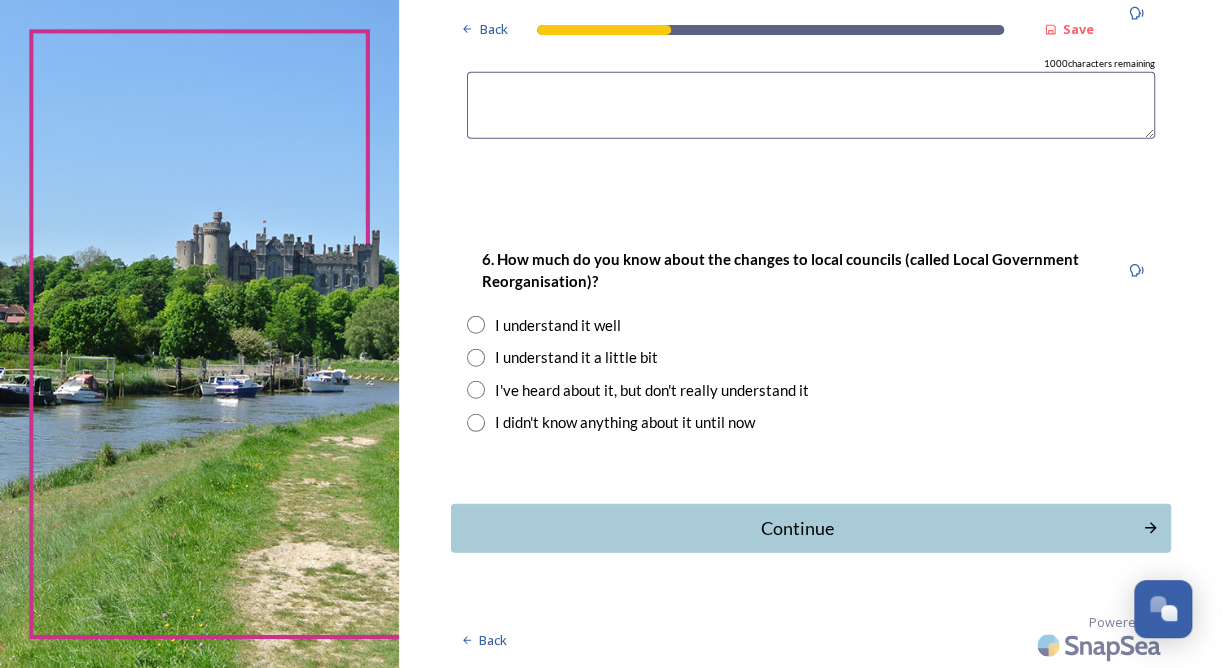 click at bounding box center [476, 358] 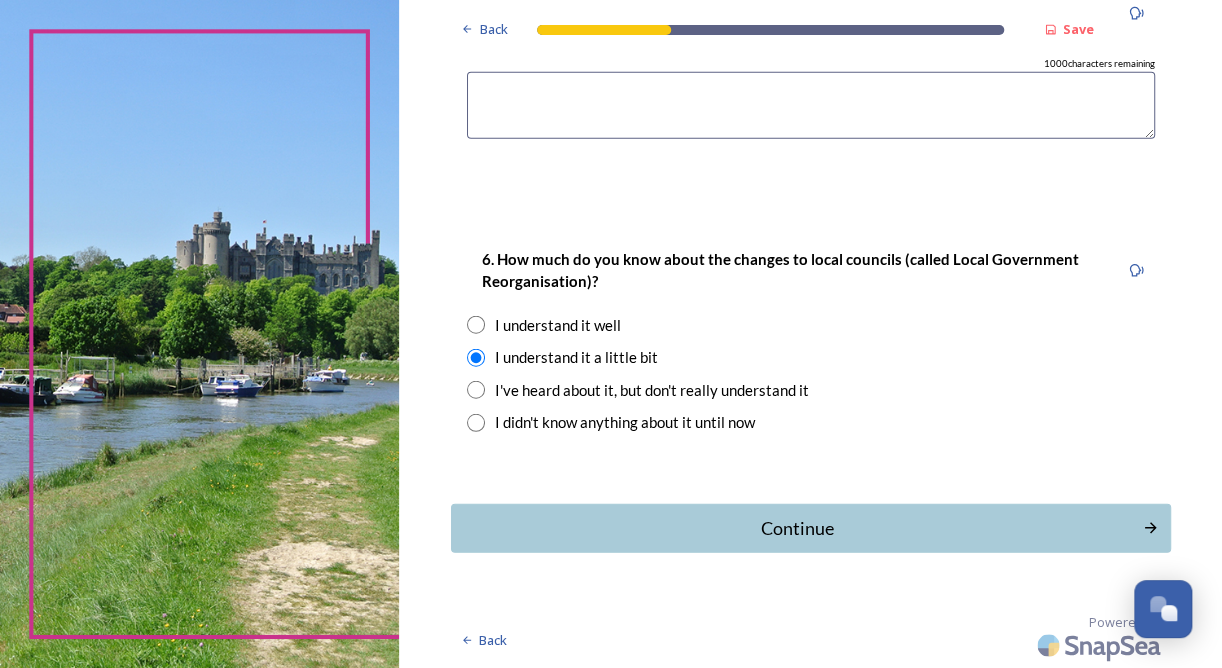 click on "Continue" at bounding box center [797, 528] 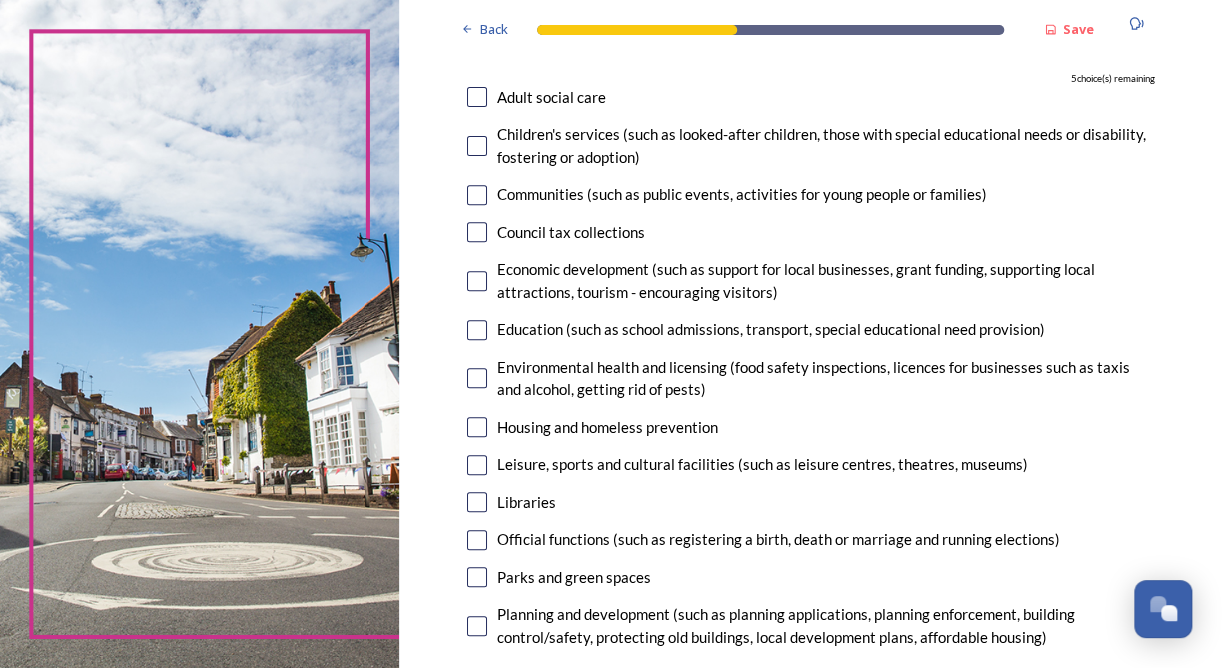 scroll, scrollTop: 300, scrollLeft: 0, axis: vertical 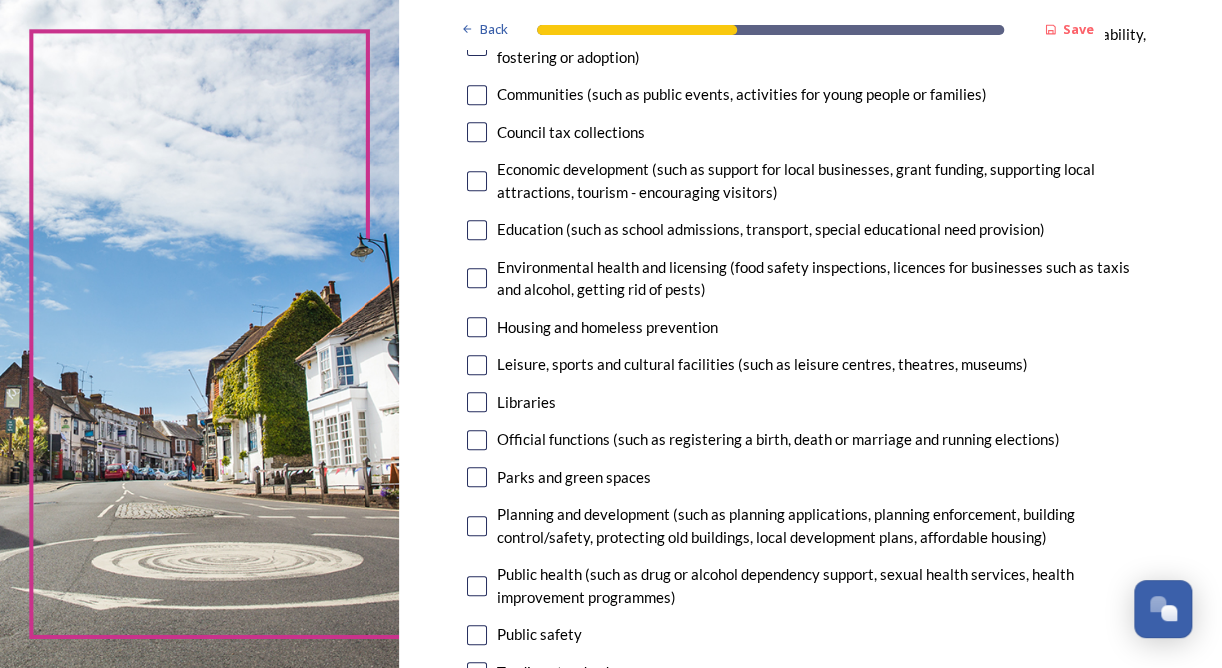 click at bounding box center (477, 402) 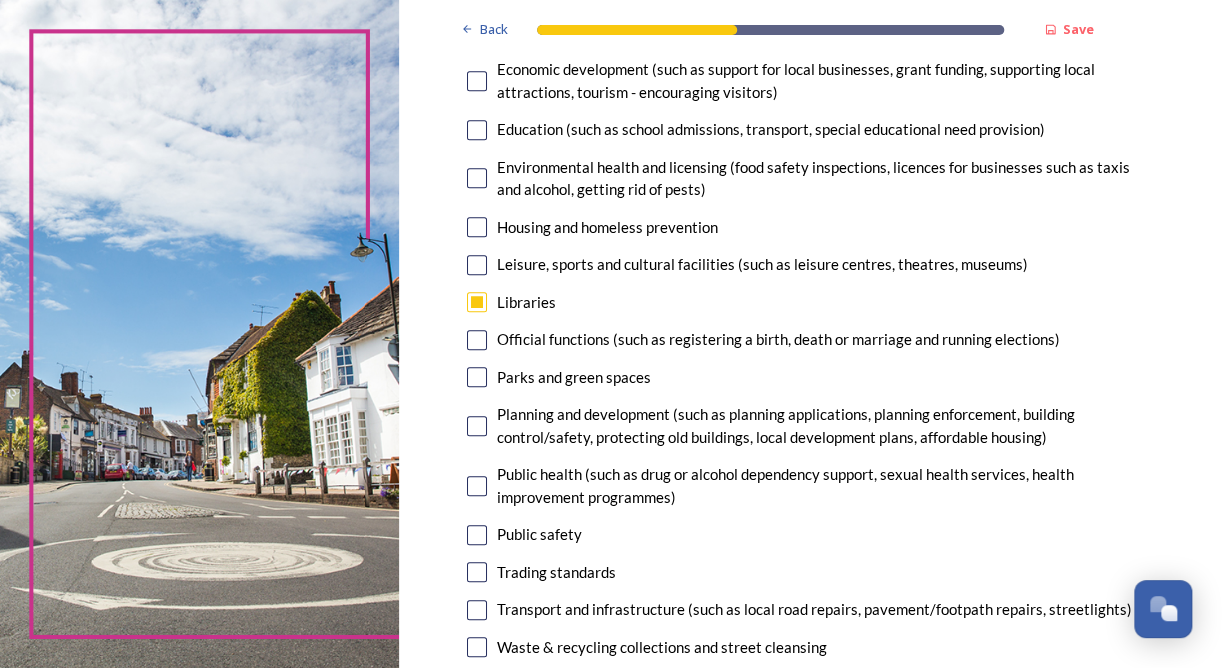 scroll, scrollTop: 500, scrollLeft: 0, axis: vertical 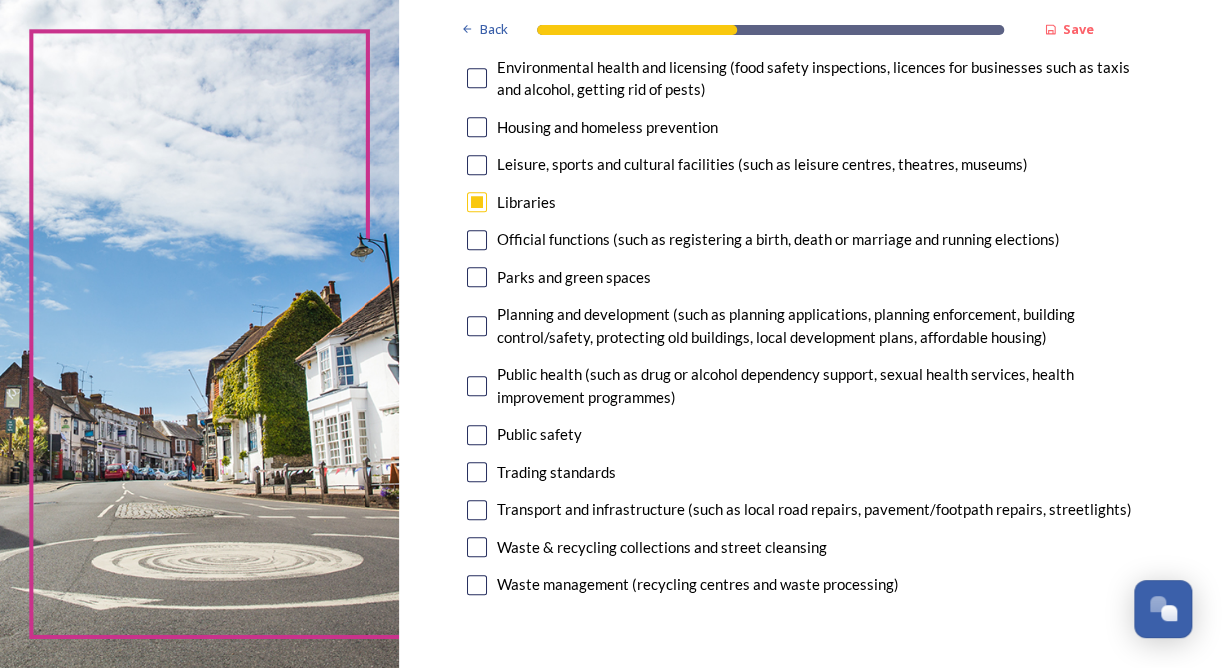 click at bounding box center [477, 547] 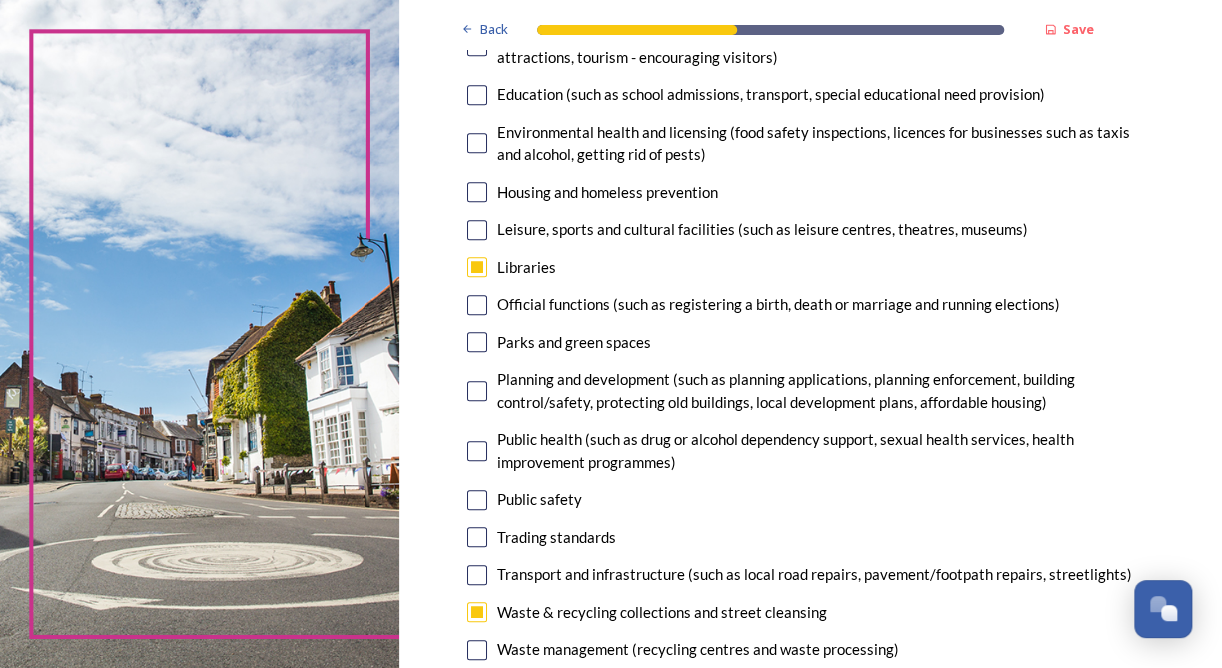 scroll, scrollTop: 400, scrollLeft: 0, axis: vertical 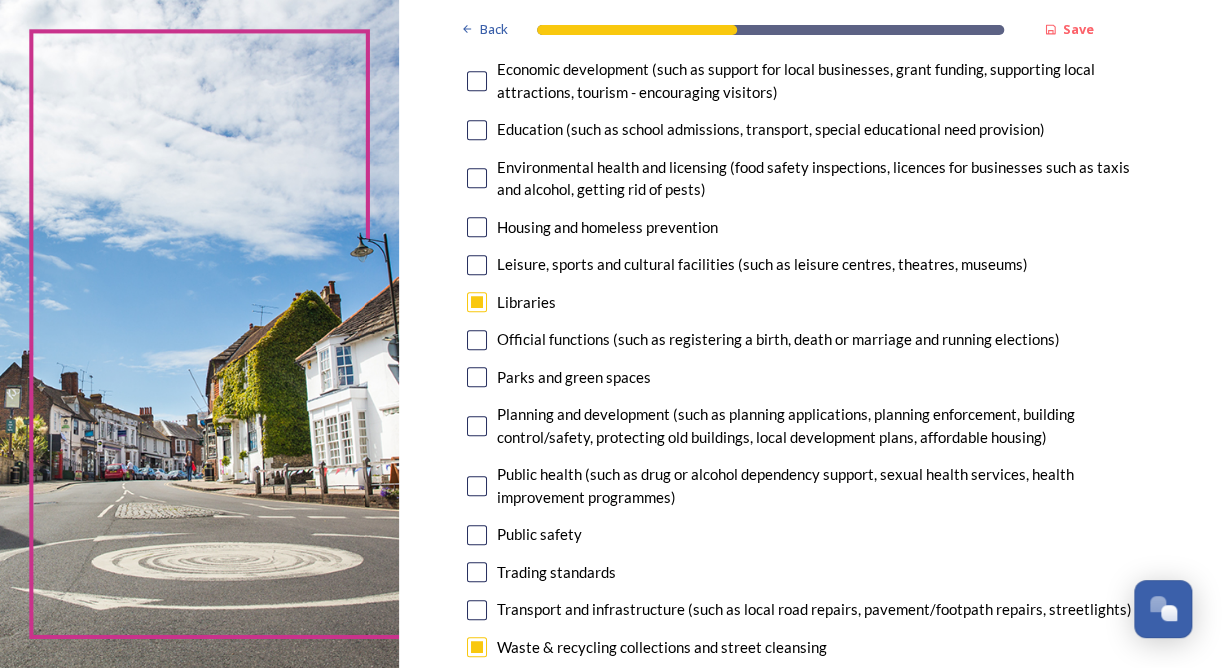 click at bounding box center (477, 227) 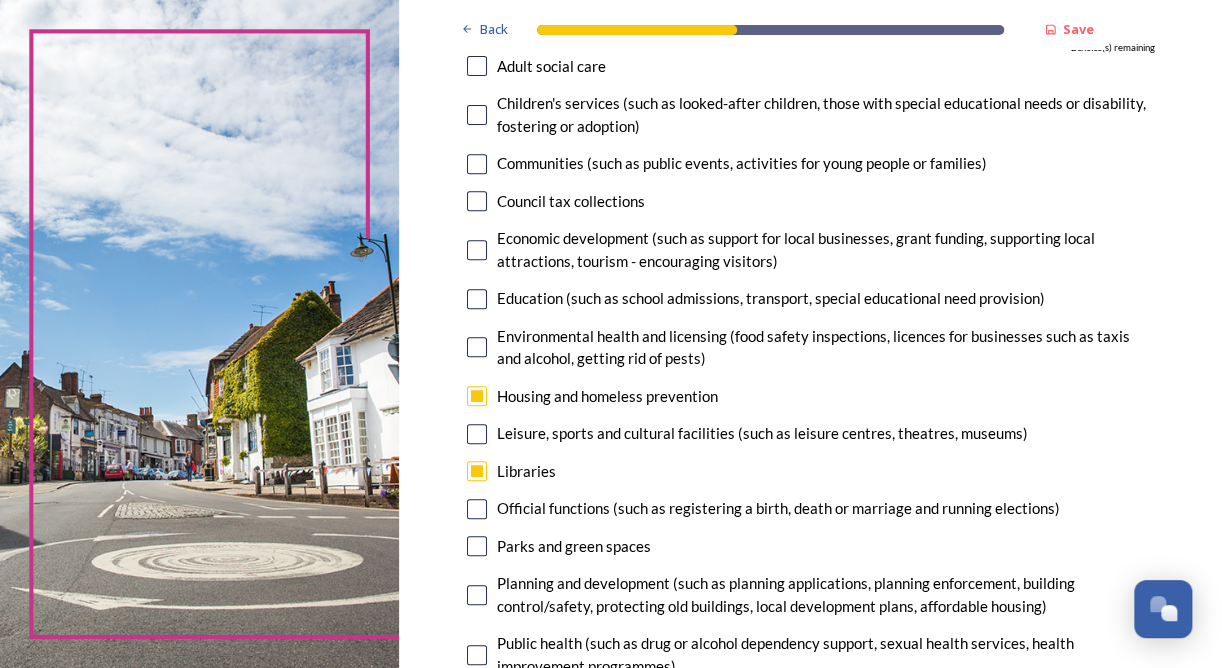 scroll, scrollTop: 500, scrollLeft: 0, axis: vertical 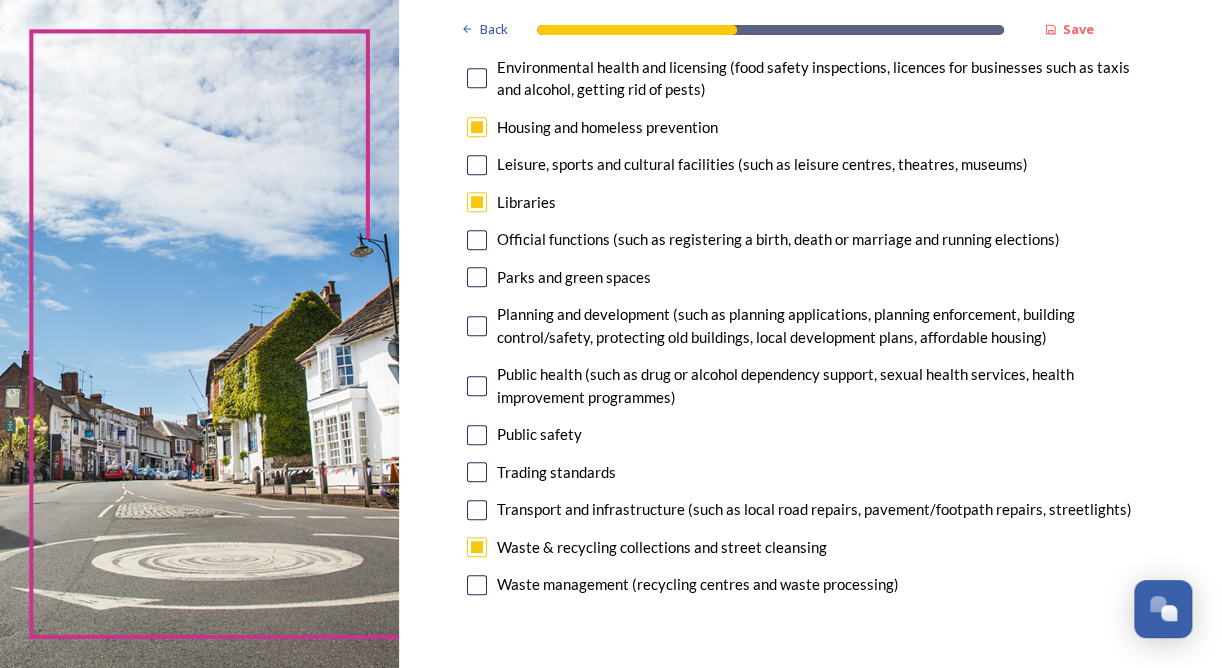 click at bounding box center [477, 326] 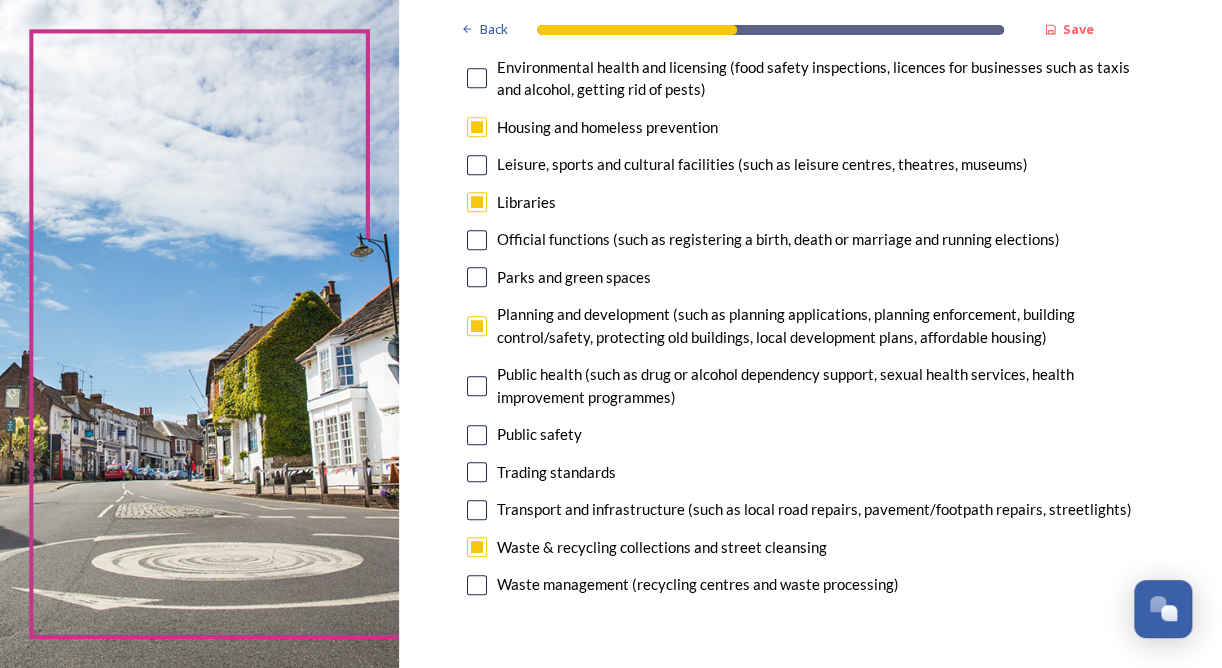 click at bounding box center [477, 510] 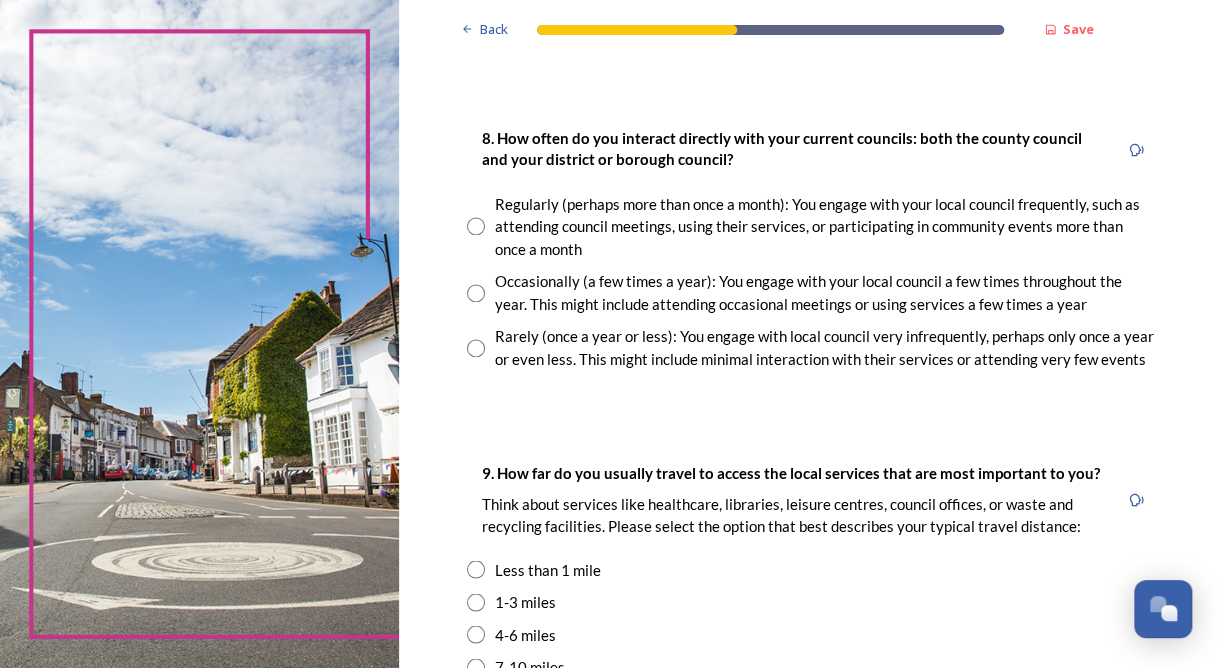 scroll, scrollTop: 1100, scrollLeft: 0, axis: vertical 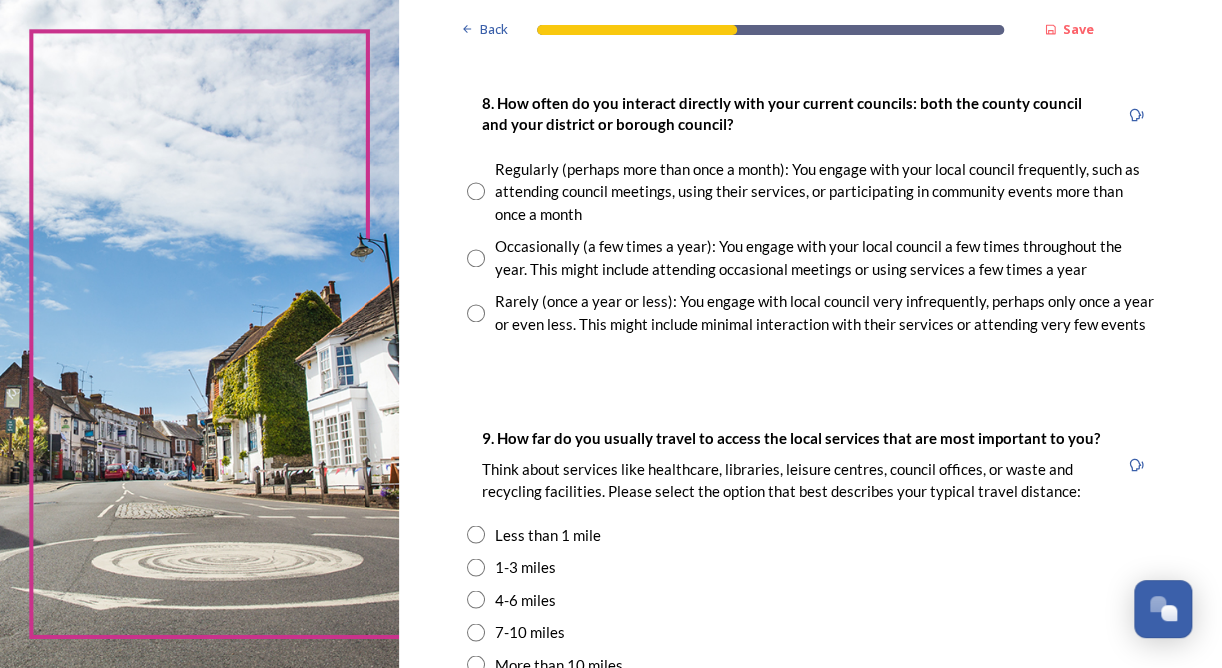 click at bounding box center (476, 258) 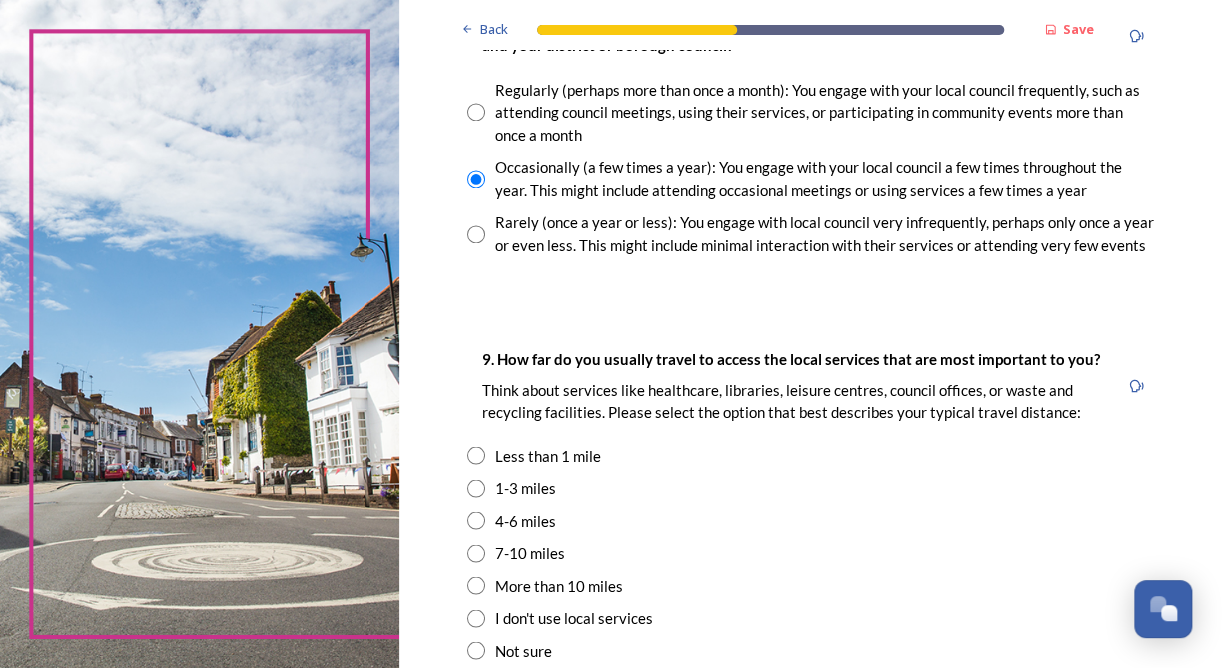 scroll, scrollTop: 1300, scrollLeft: 0, axis: vertical 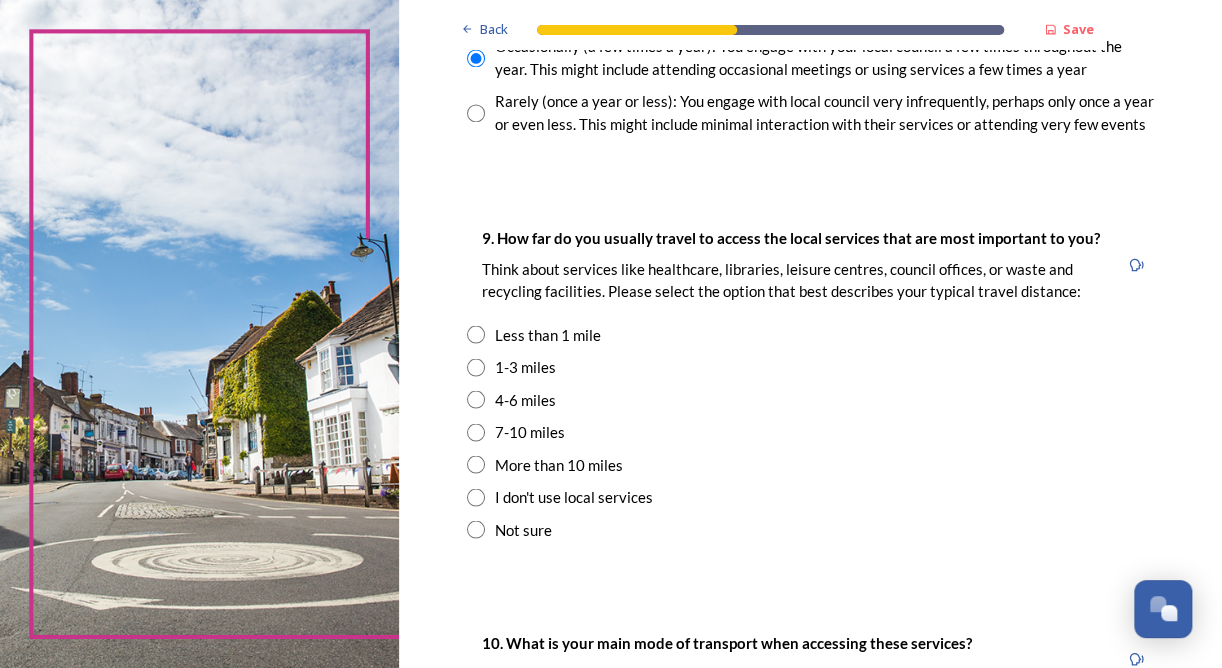 click at bounding box center [476, 367] 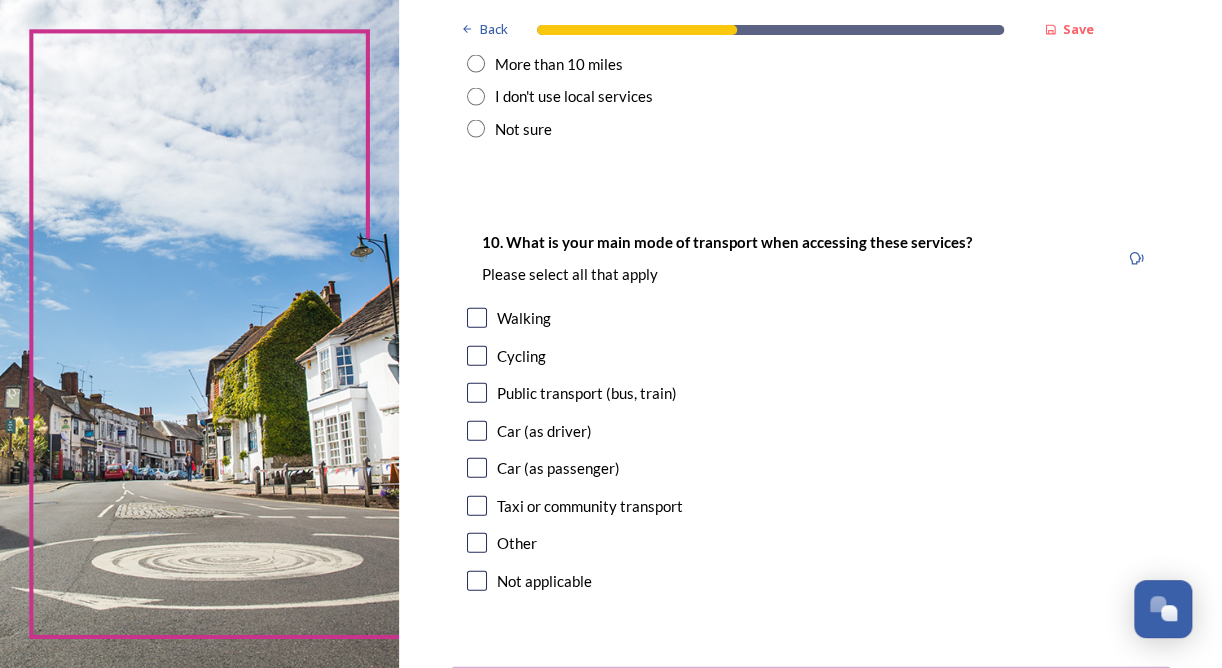scroll, scrollTop: 1800, scrollLeft: 0, axis: vertical 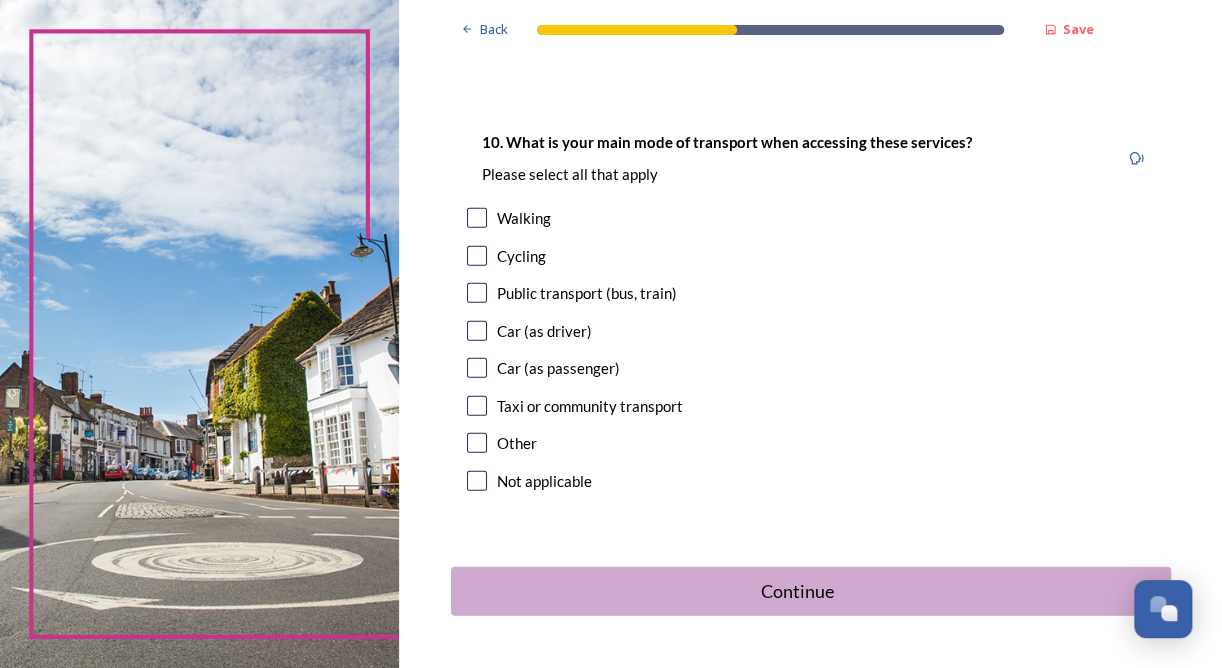 click on "Car (as driver)" at bounding box center (811, 331) 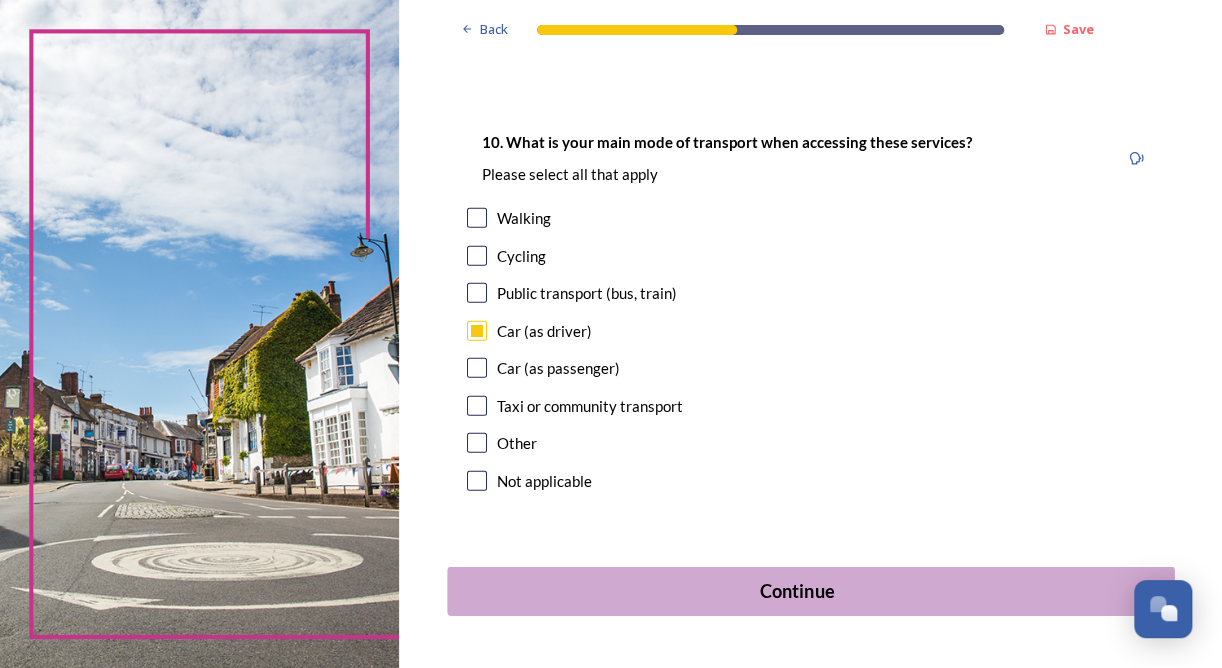 click on "Continue" at bounding box center (796, 591) 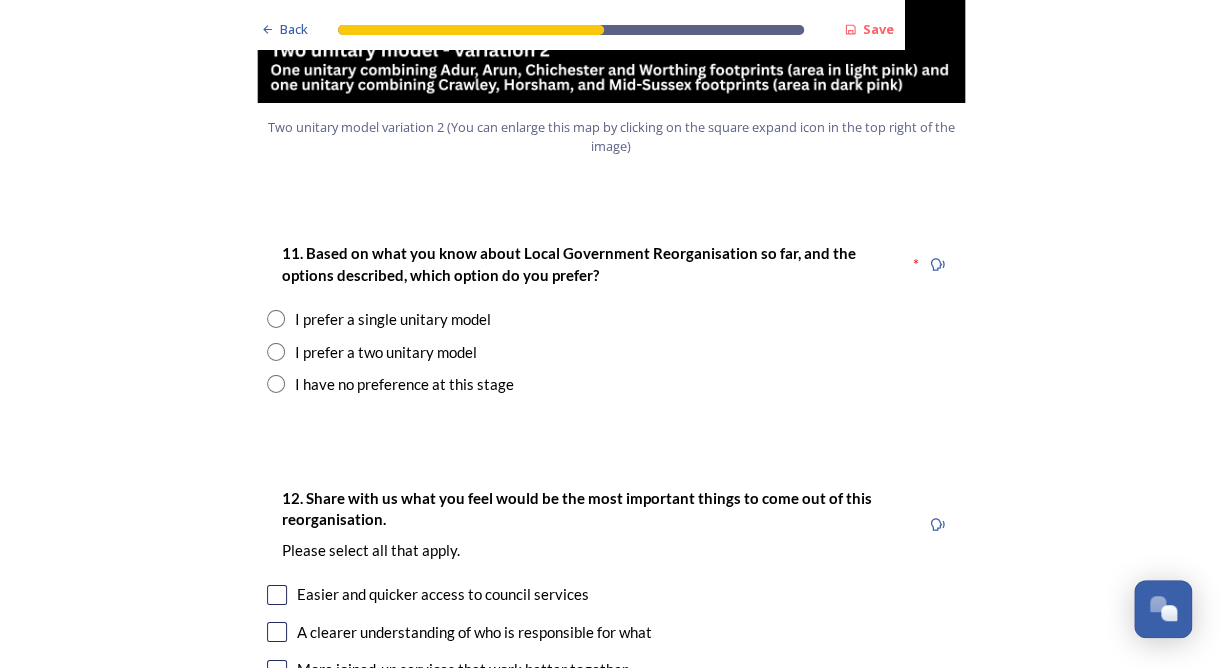 scroll, scrollTop: 2500, scrollLeft: 0, axis: vertical 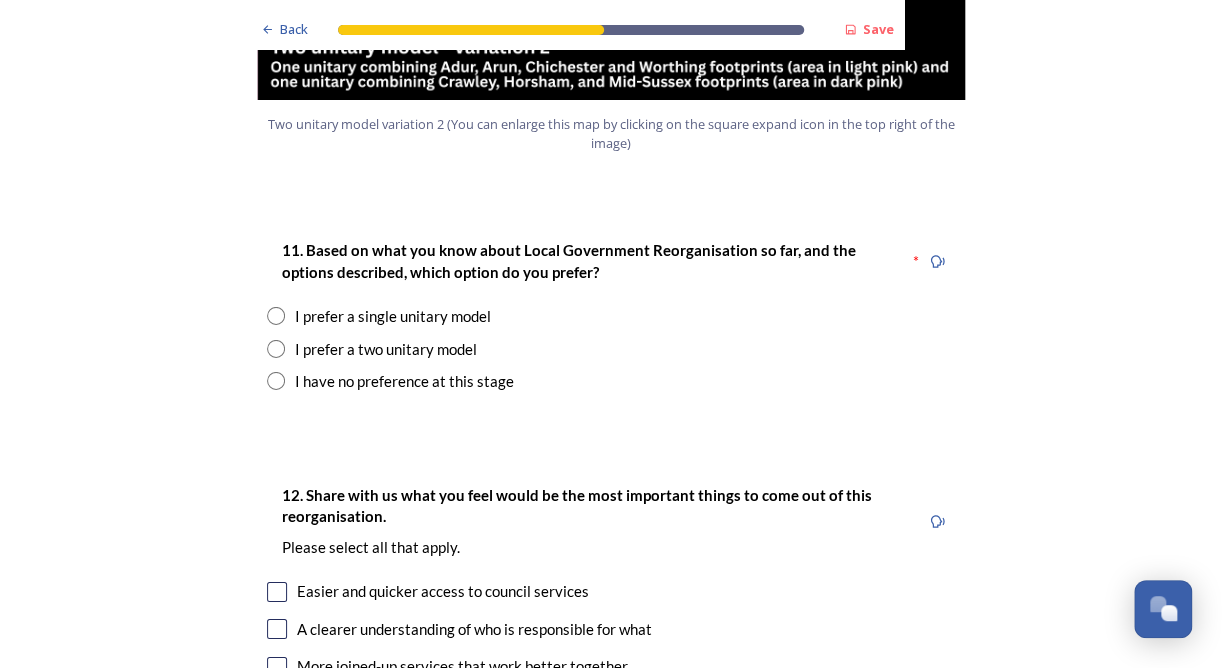 click at bounding box center (276, 316) 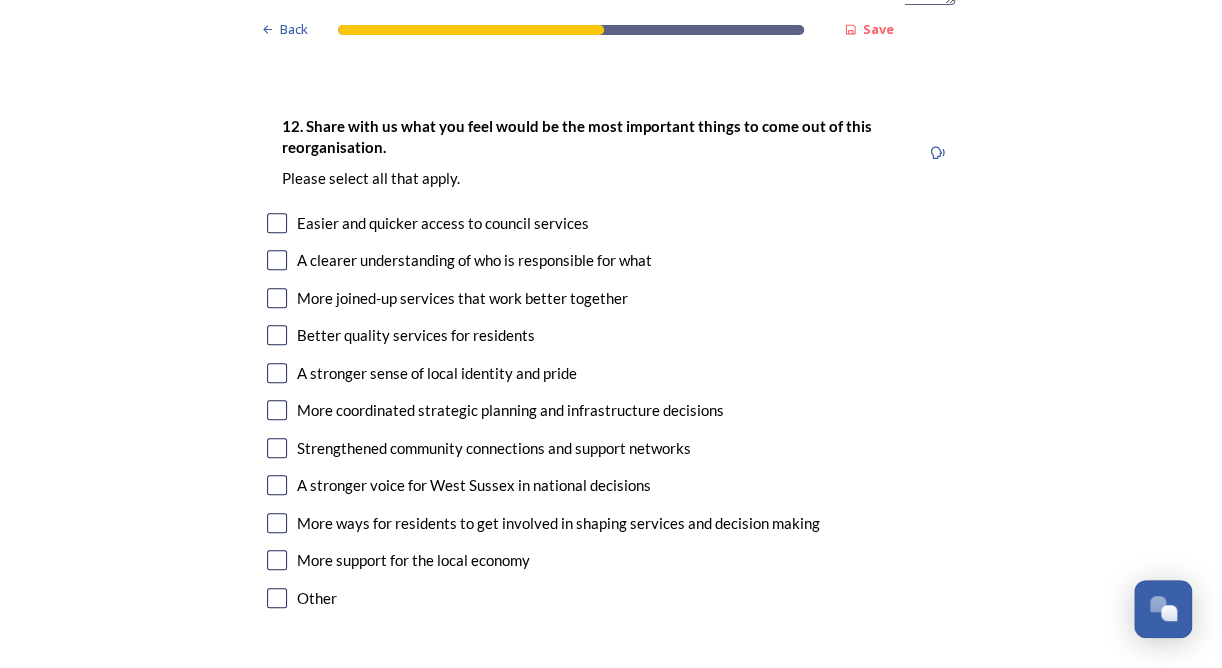 scroll, scrollTop: 3400, scrollLeft: 0, axis: vertical 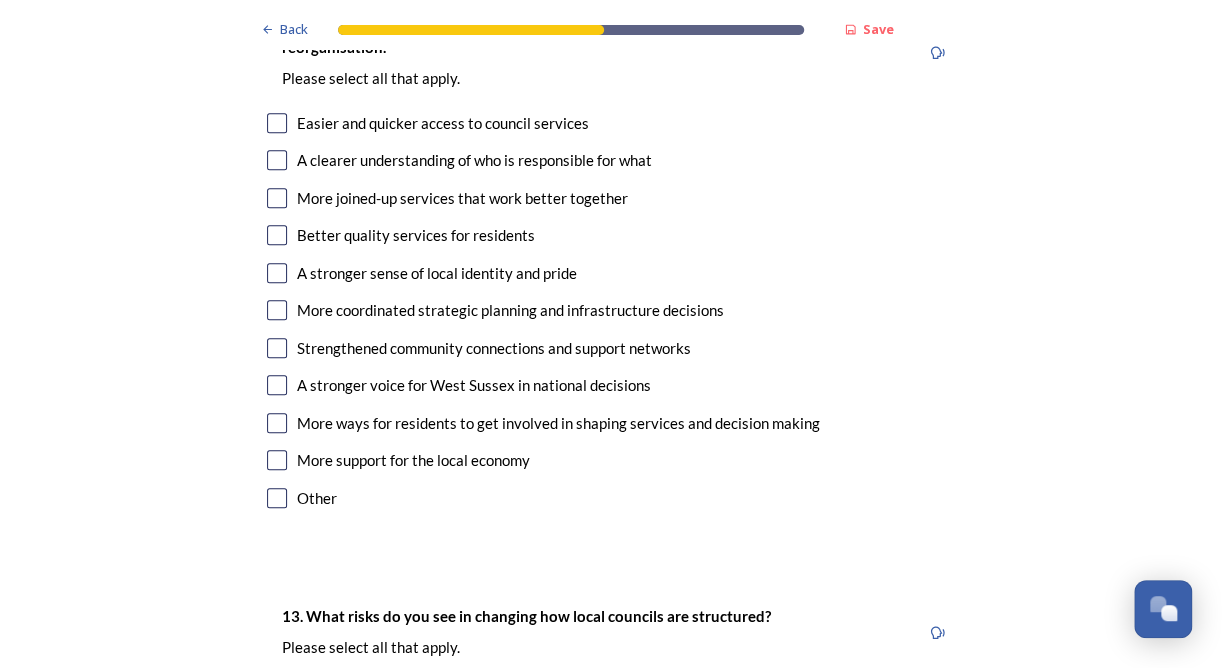 click at bounding box center [277, 160] 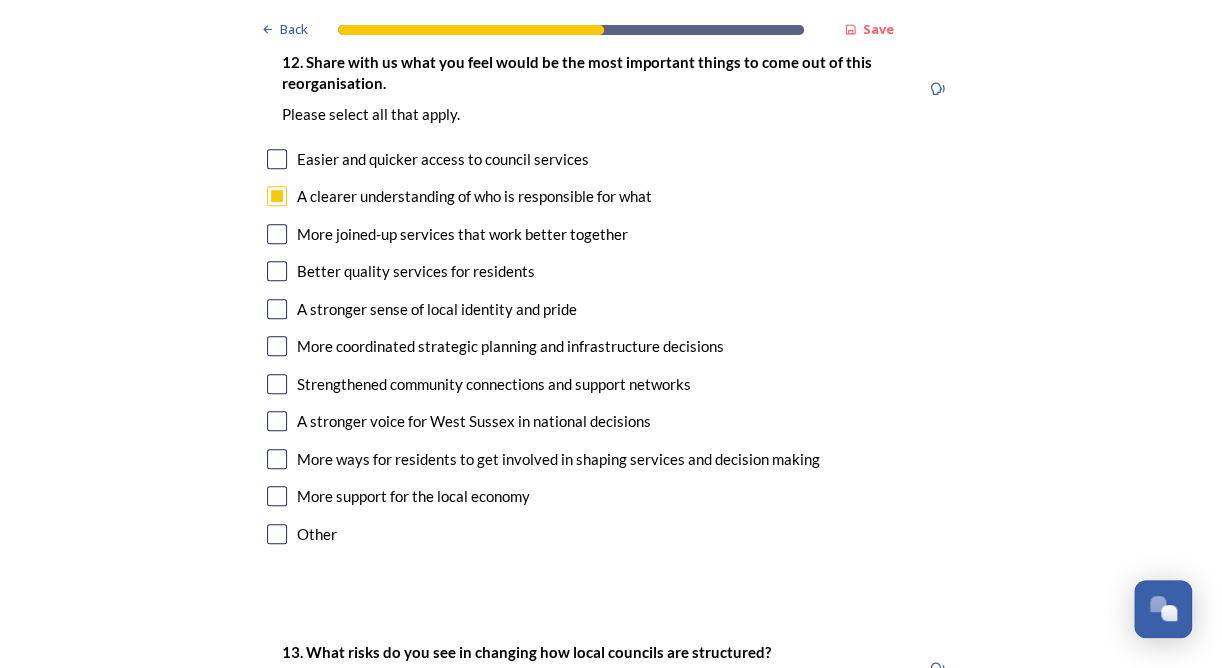 scroll, scrollTop: 3400, scrollLeft: 0, axis: vertical 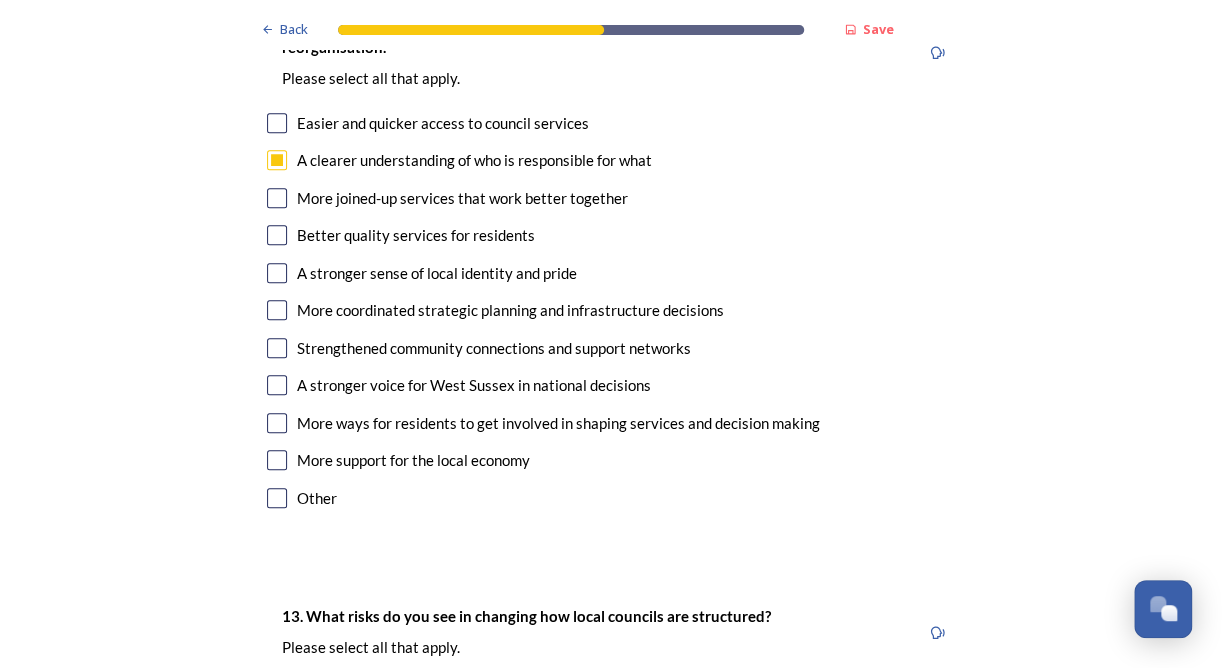 click at bounding box center (277, 123) 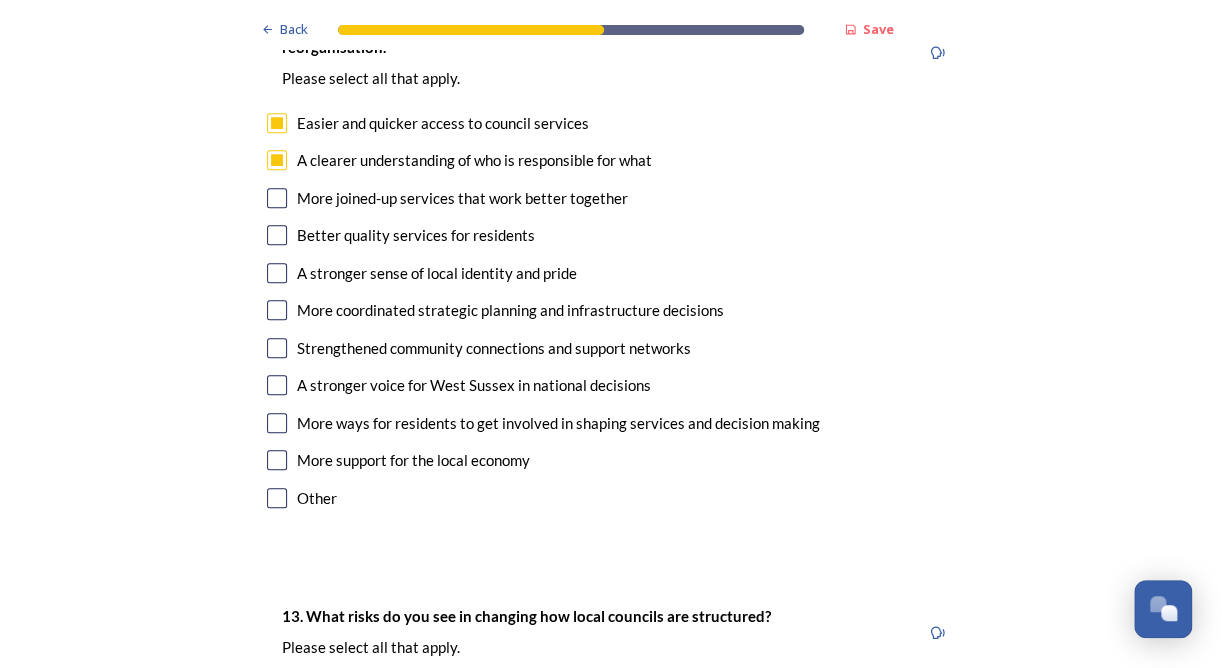 click at bounding box center (277, 198) 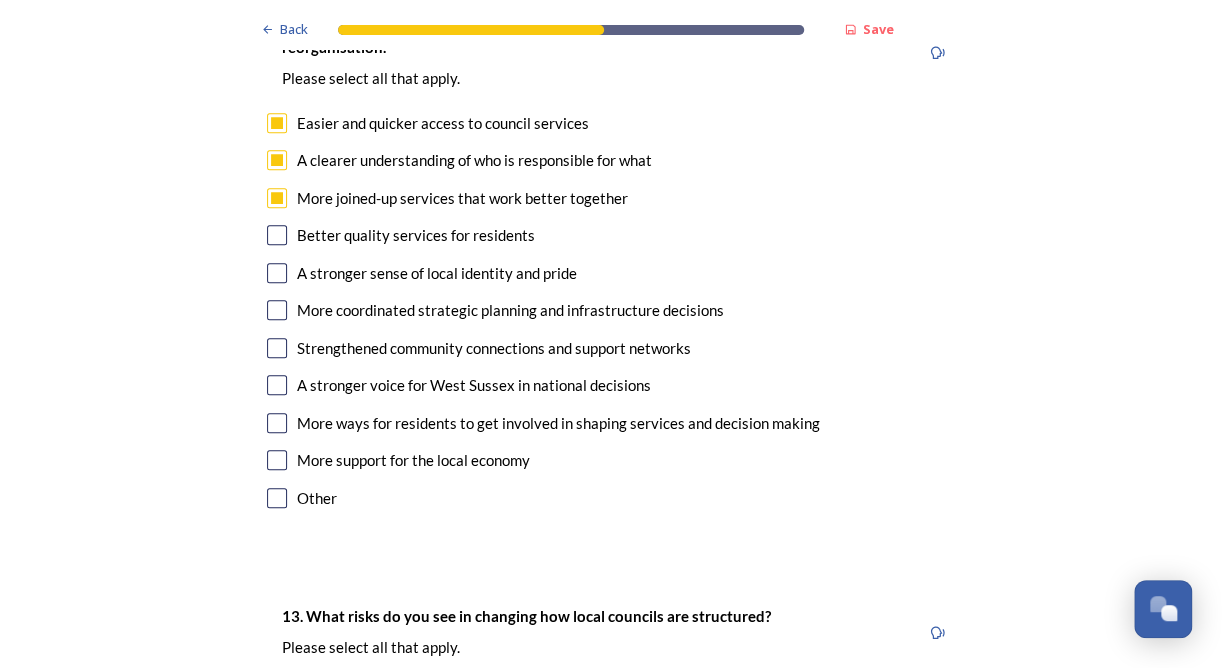 click at bounding box center [277, 310] 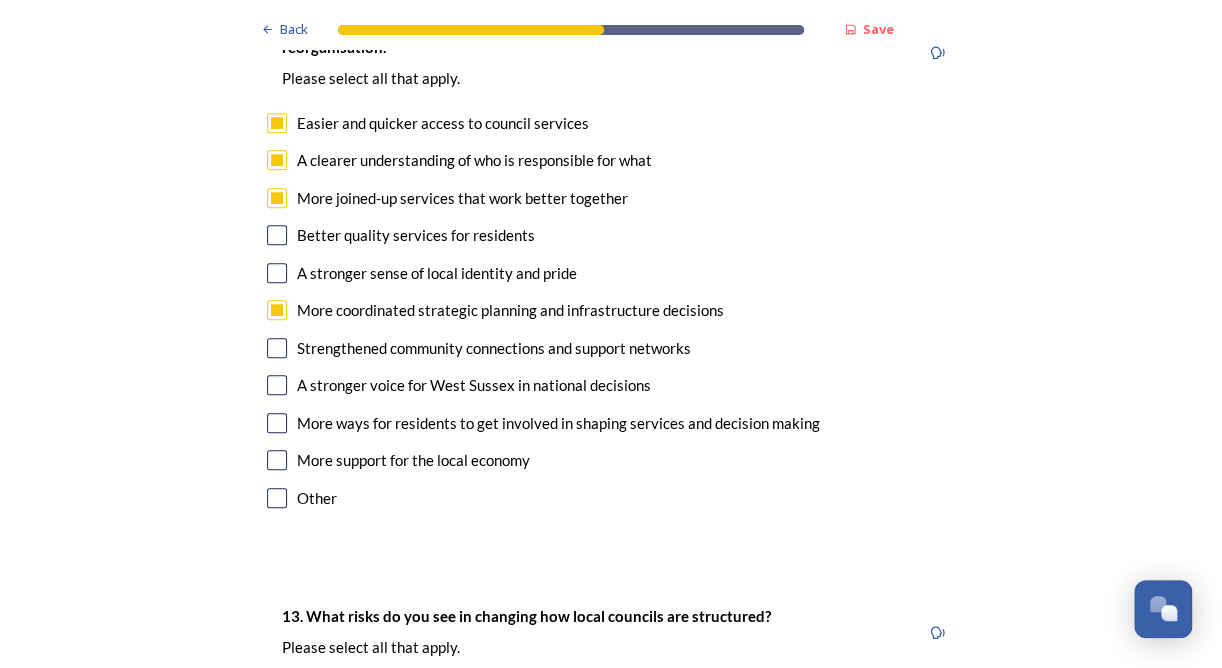 click at bounding box center (277, 385) 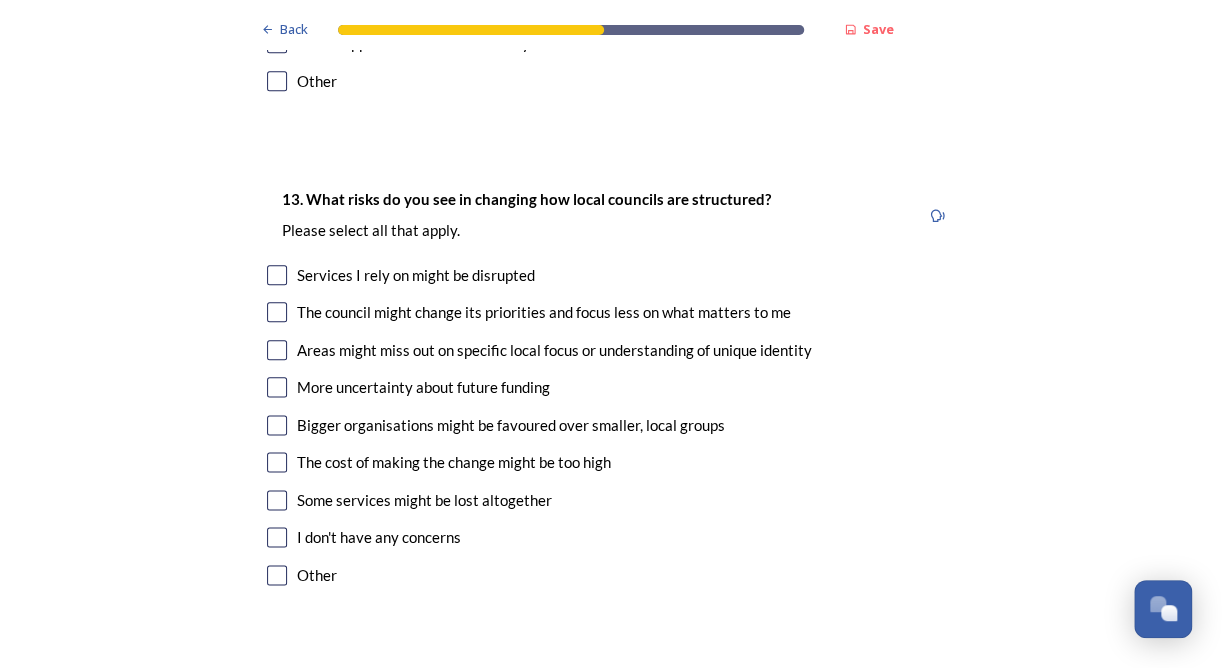 scroll, scrollTop: 3900, scrollLeft: 0, axis: vertical 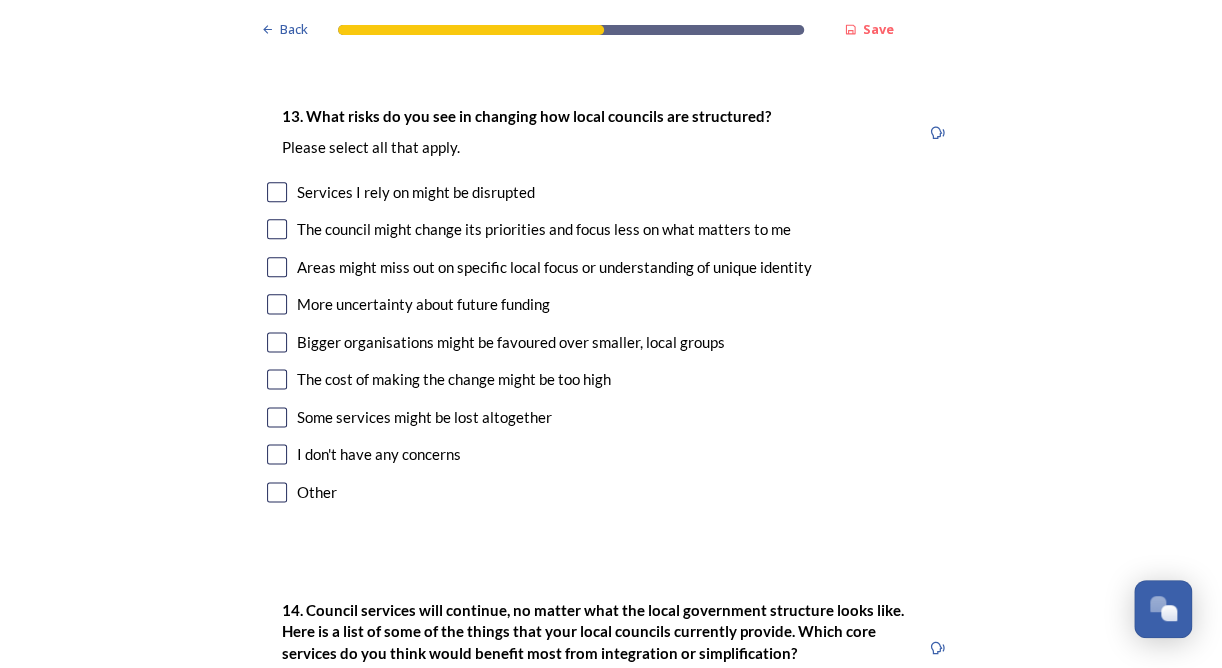 click on "13. What risks do you see in changing how local councils are structured? ﻿Please select all that apply. Services I rely on might be disrupted The council might change its priorities and focus less on what matters to me Areas might miss out on specific local focus or understanding of unique identity More uncertainty about future funding Bigger organisations might be favoured over smaller, local groups The cost of making the change might be too high Some services might be lost altogether I don't have any concerns Other" at bounding box center (611, 306) 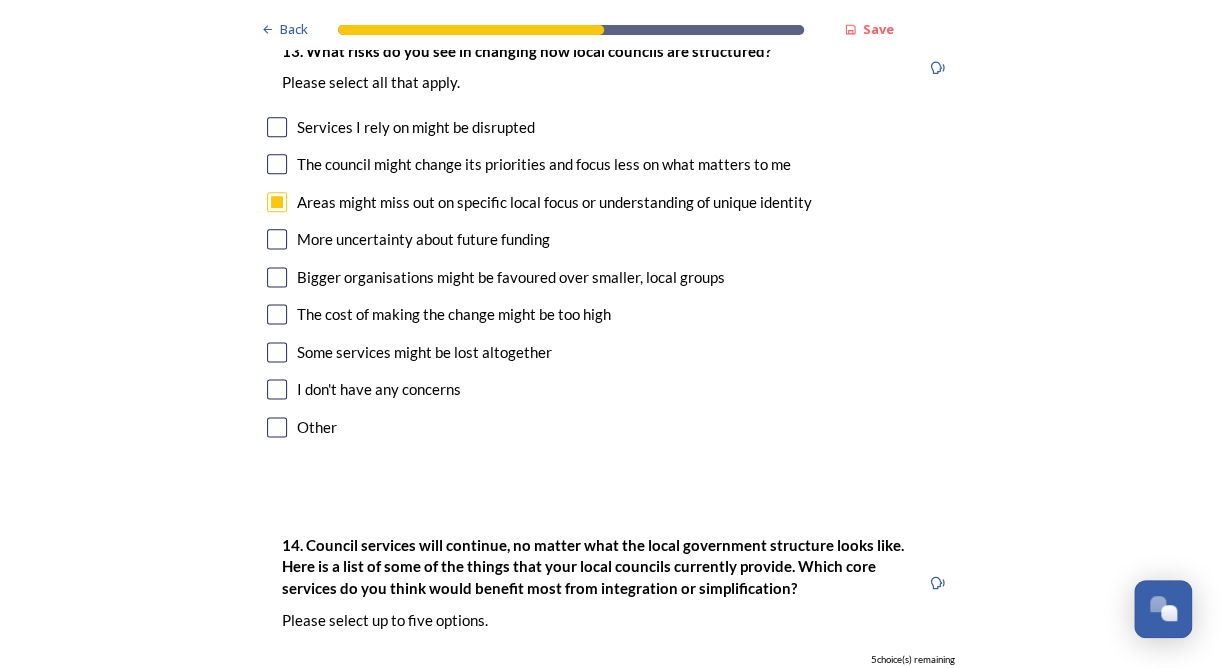 scroll, scrollTop: 4000, scrollLeft: 0, axis: vertical 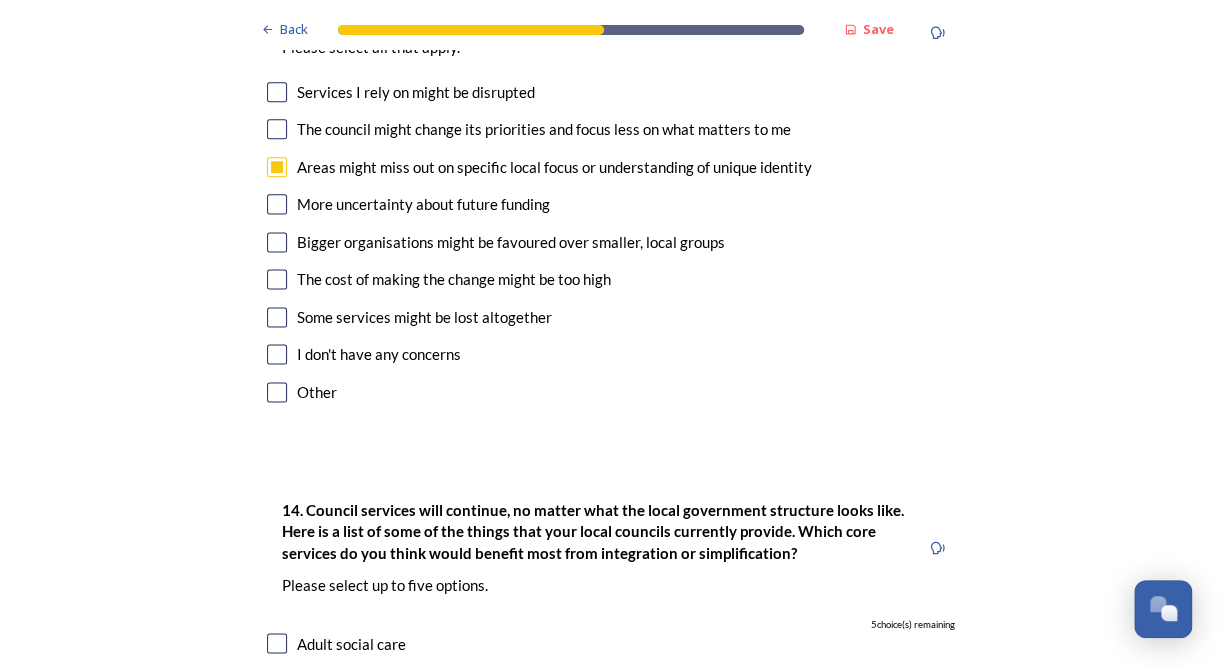 click at bounding box center (277, 279) 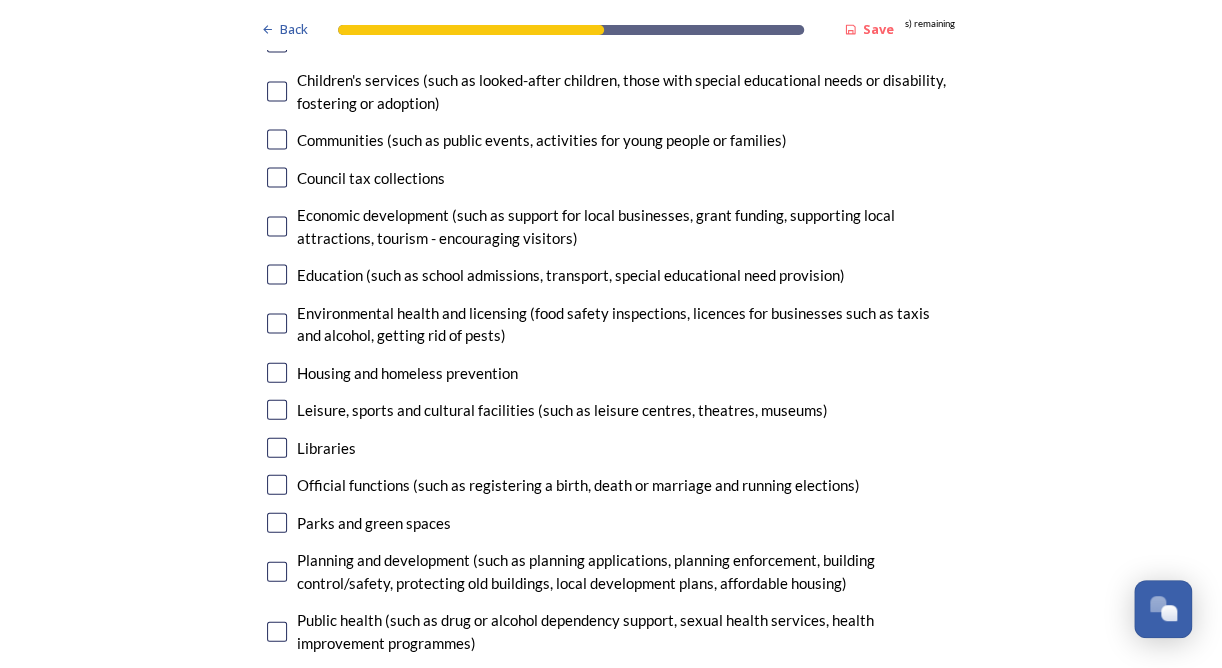scroll, scrollTop: 4700, scrollLeft: 0, axis: vertical 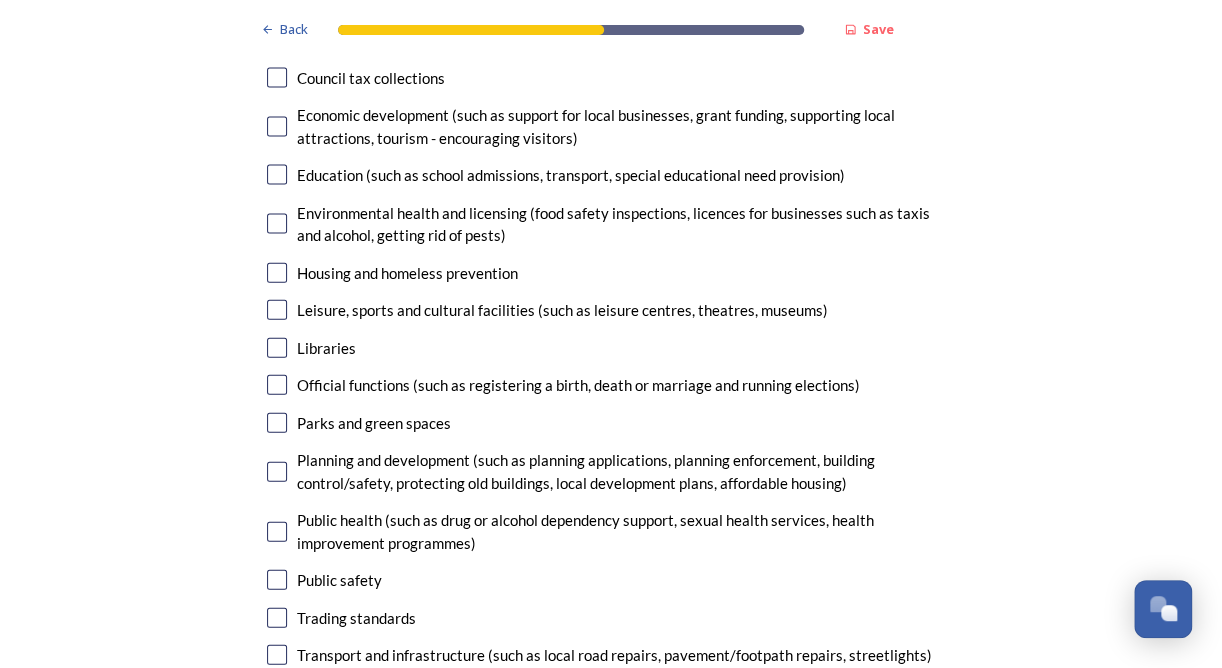 click at bounding box center (277, 273) 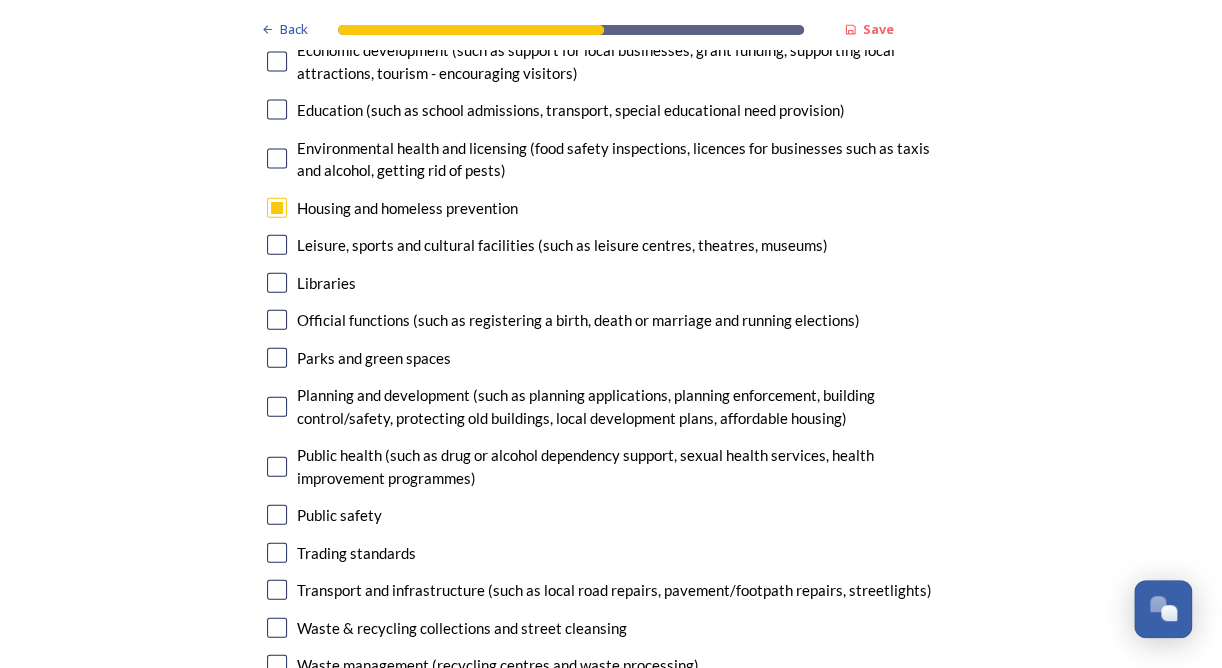 scroll, scrollTop: 4800, scrollLeft: 0, axis: vertical 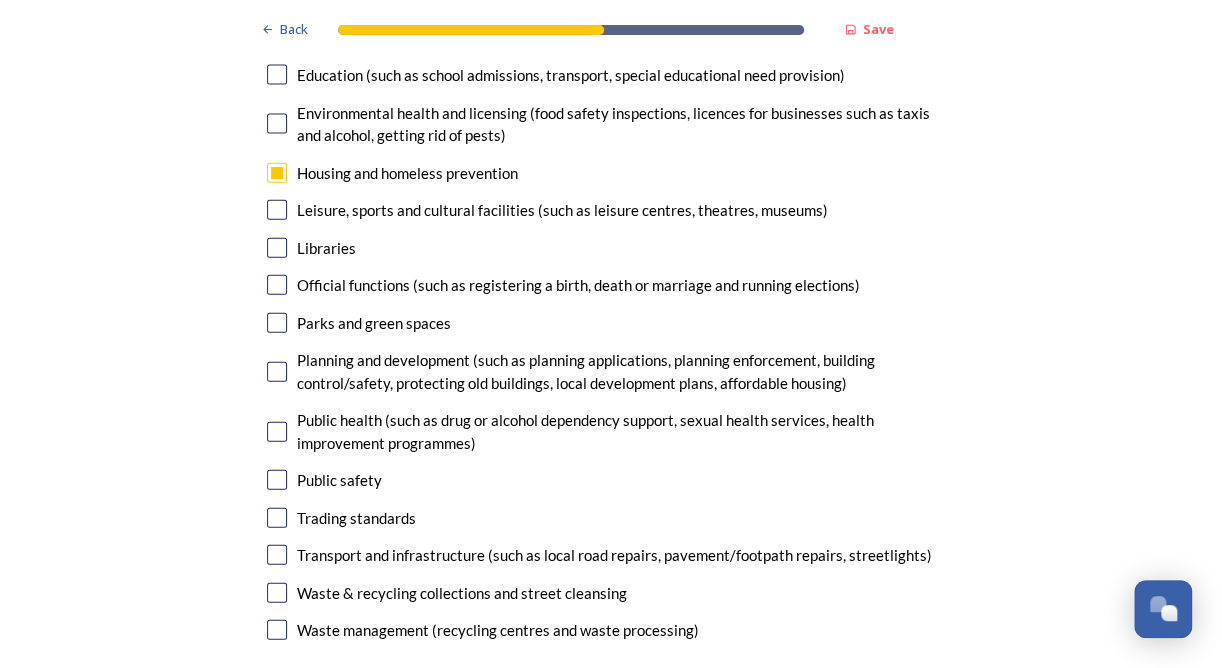 click at bounding box center [277, 285] 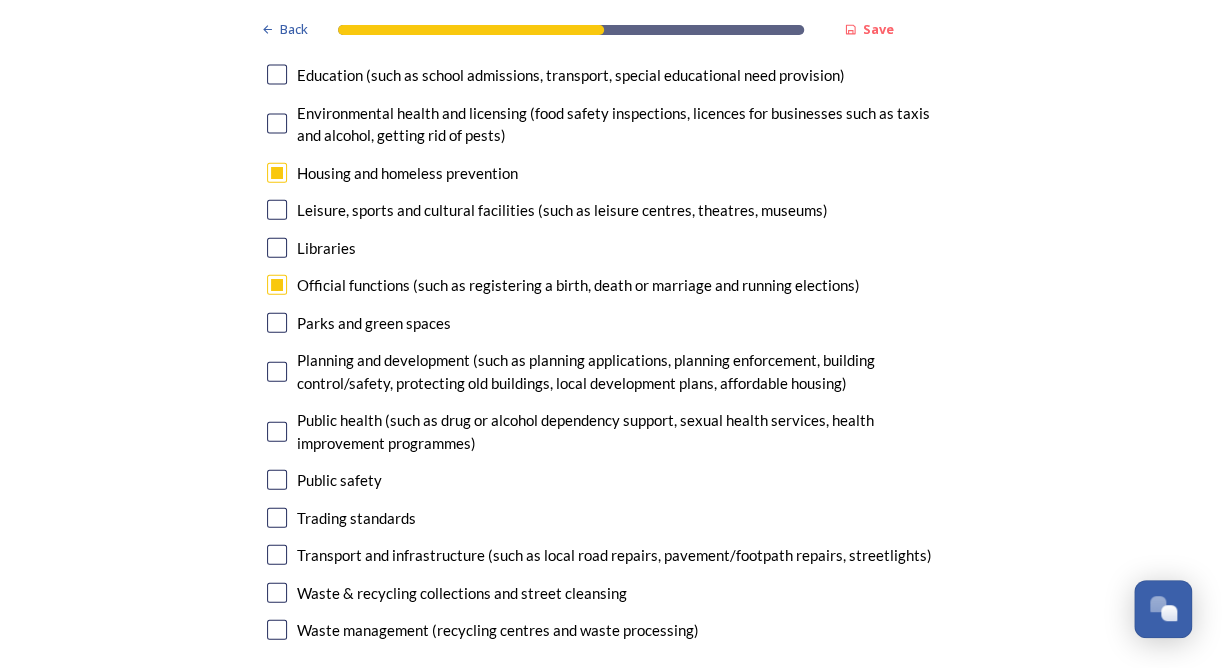 click at bounding box center (277, 323) 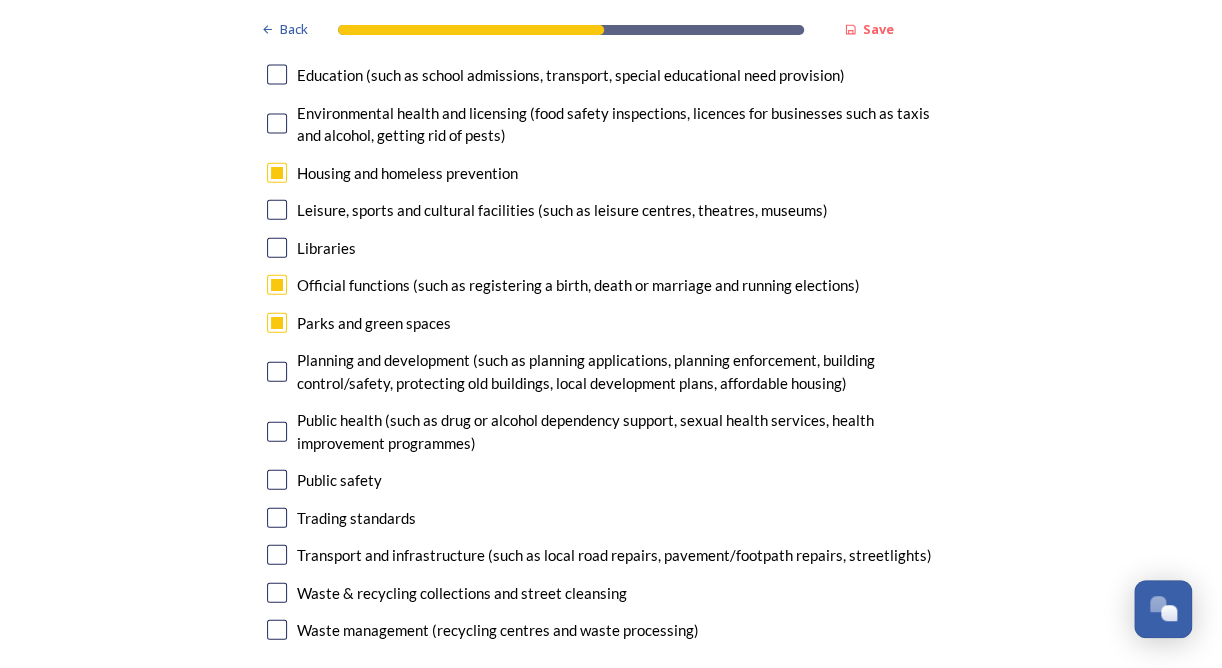 click at bounding box center [277, 372] 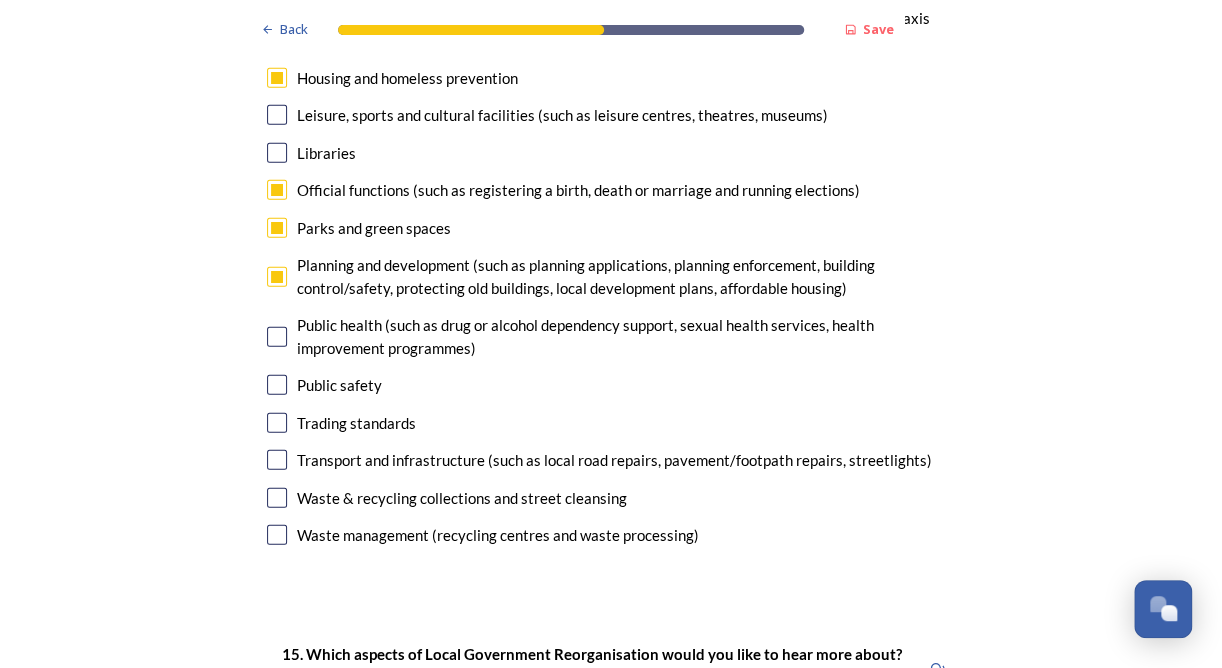 scroll, scrollTop: 5000, scrollLeft: 0, axis: vertical 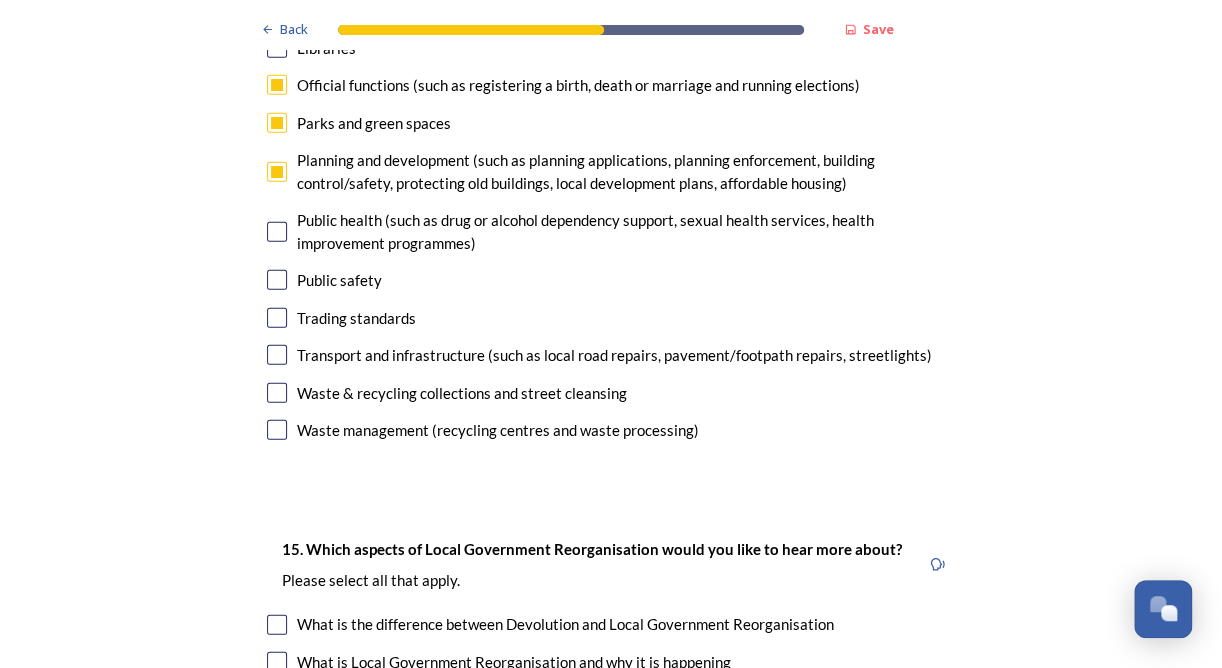 click at bounding box center (277, 355) 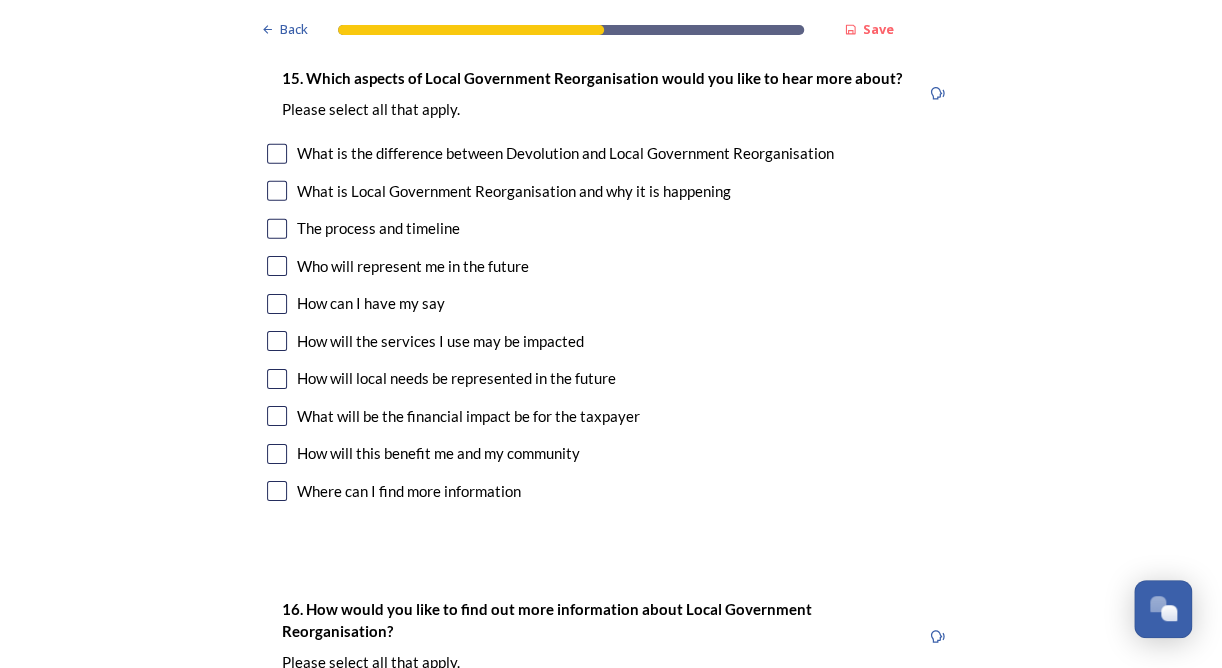 scroll, scrollTop: 5500, scrollLeft: 0, axis: vertical 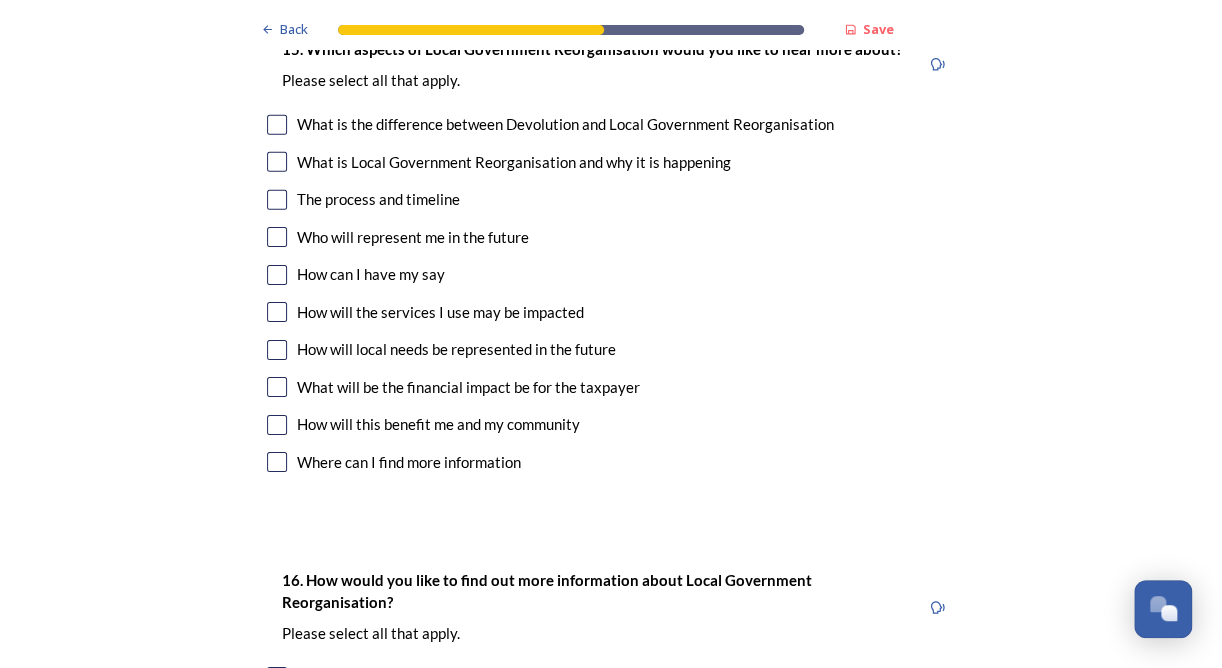 click at bounding box center (277, 200) 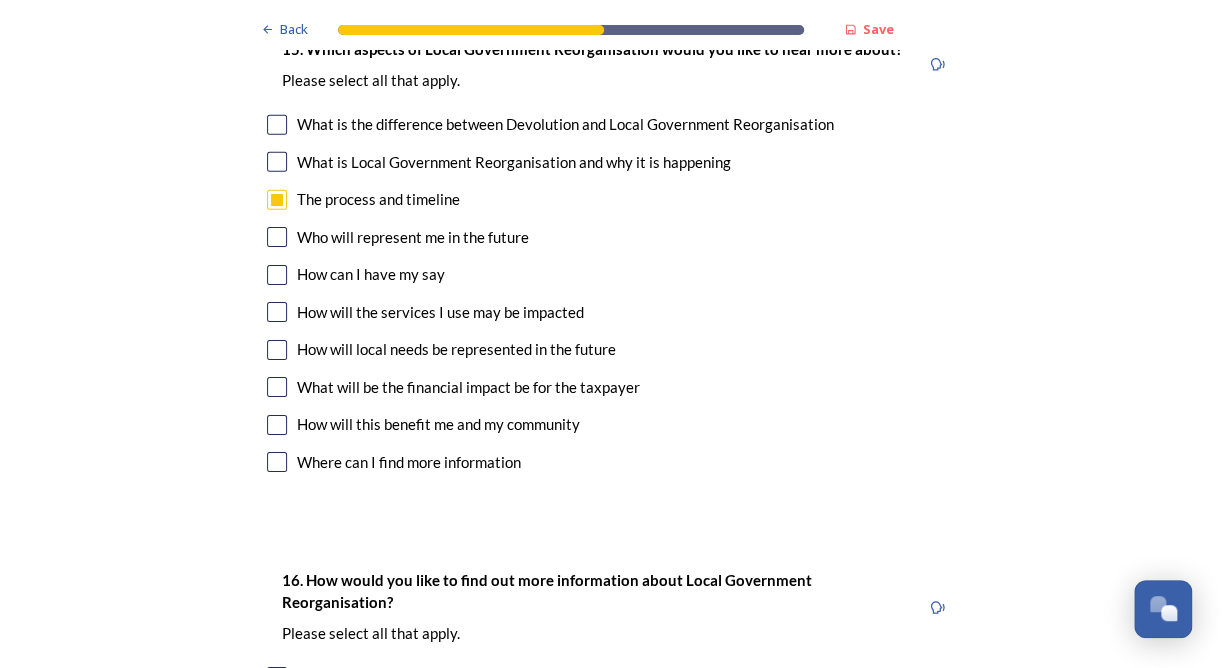 click at bounding box center (277, 200) 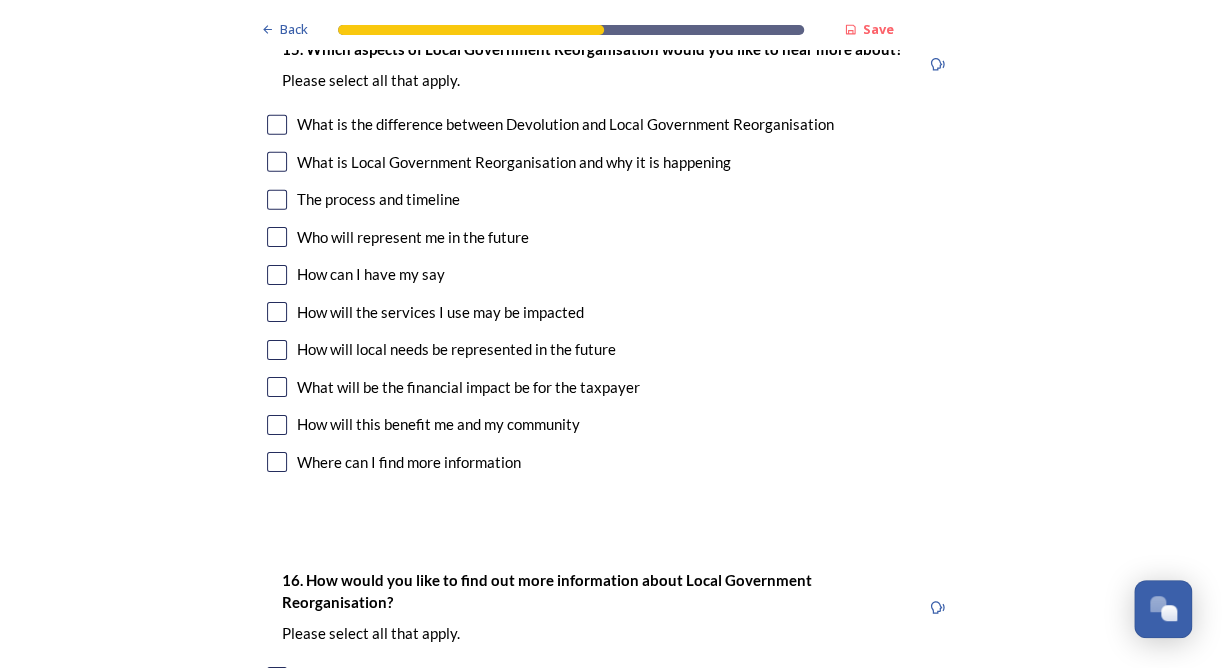 click at bounding box center [277, 200] 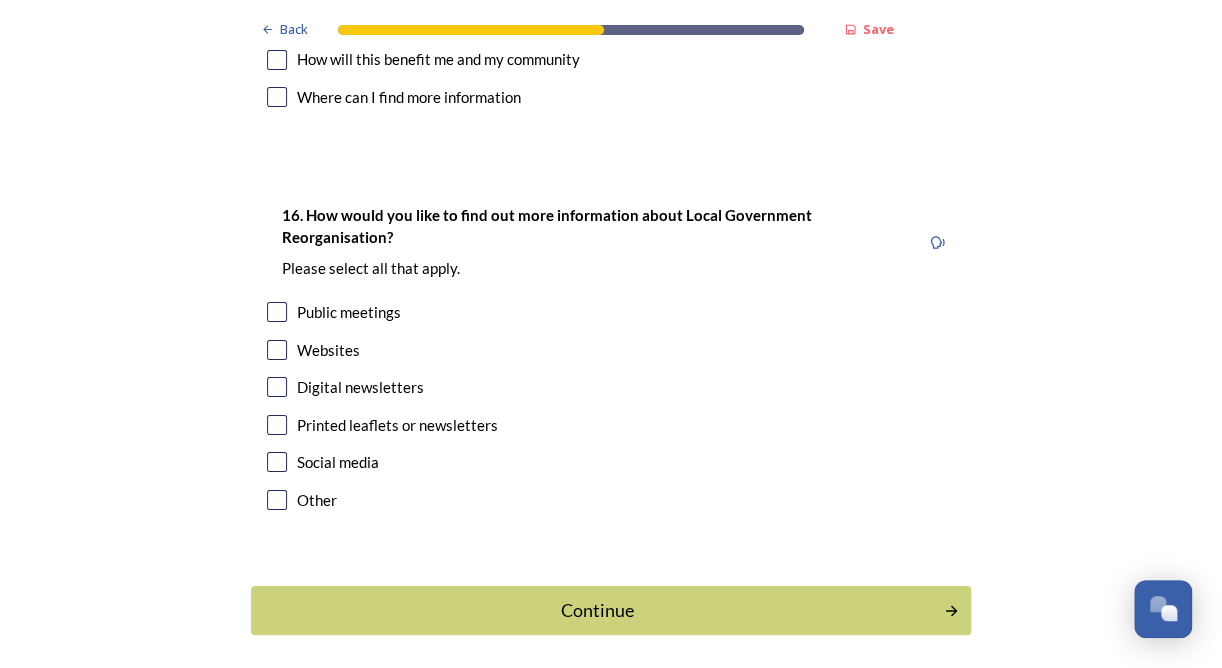 scroll, scrollTop: 5900, scrollLeft: 0, axis: vertical 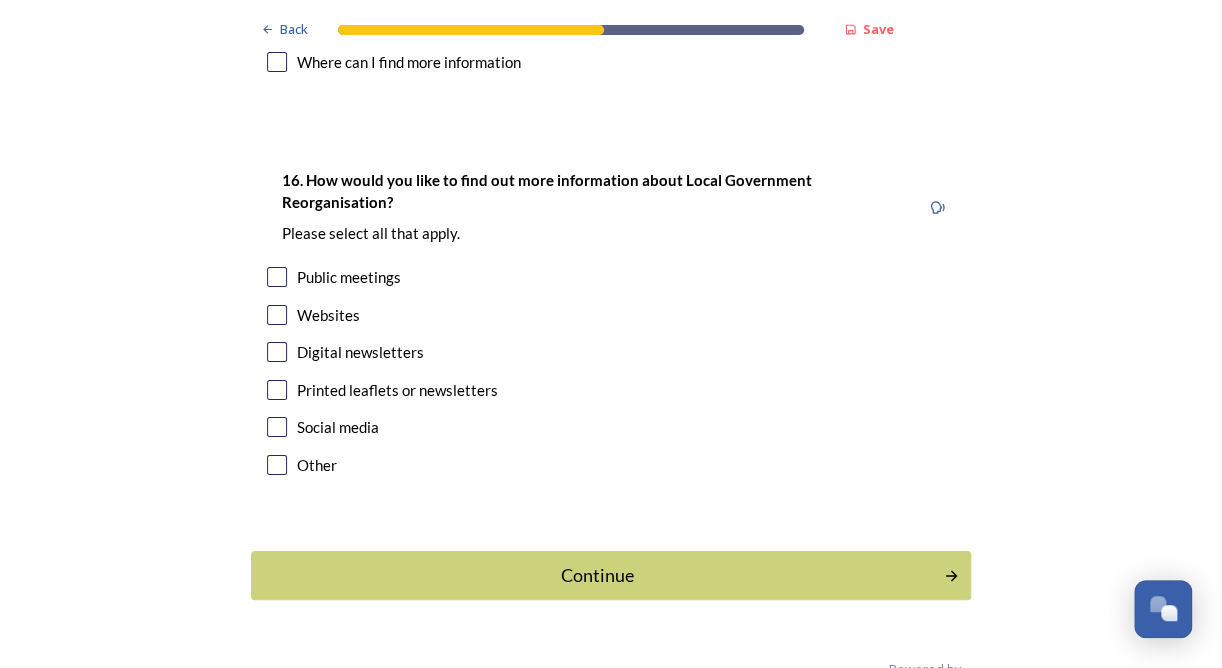click at bounding box center (277, 315) 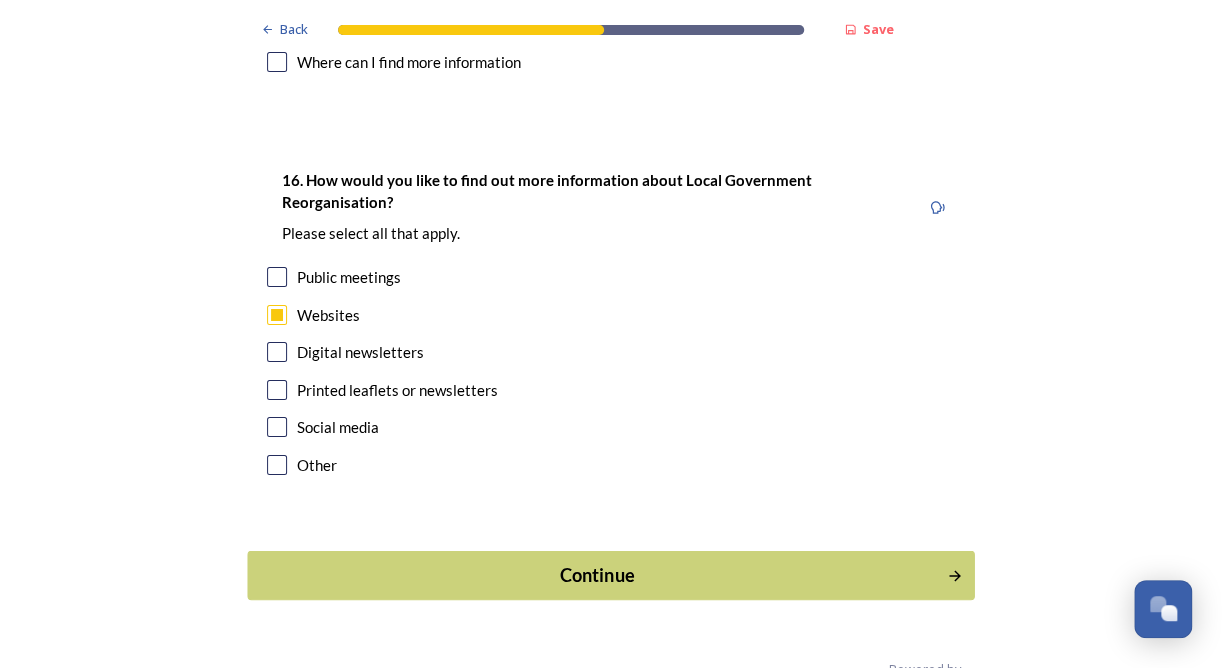 click on "Continue" at bounding box center [597, 575] 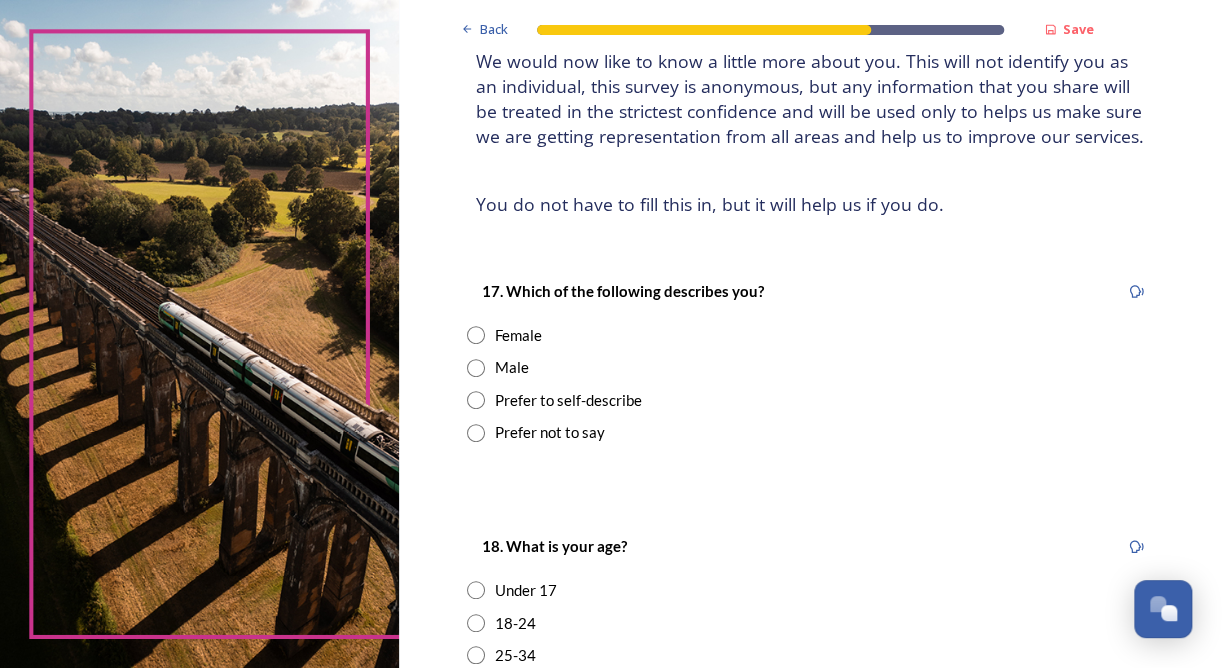 scroll, scrollTop: 200, scrollLeft: 0, axis: vertical 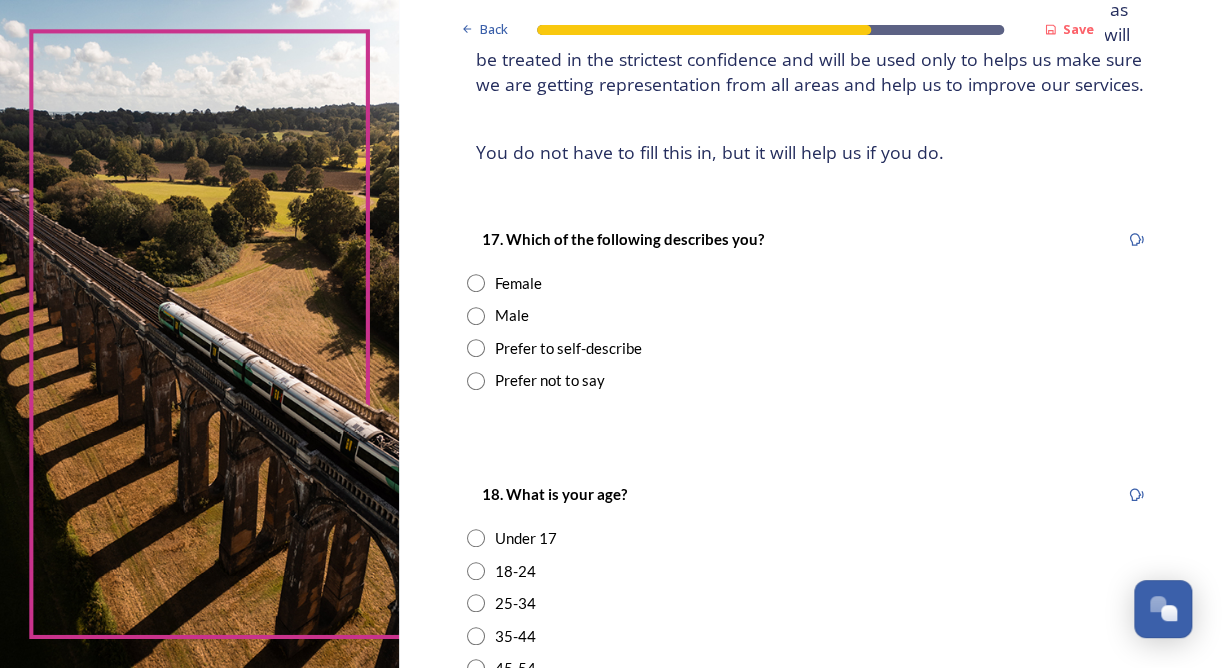 click at bounding box center (476, 316) 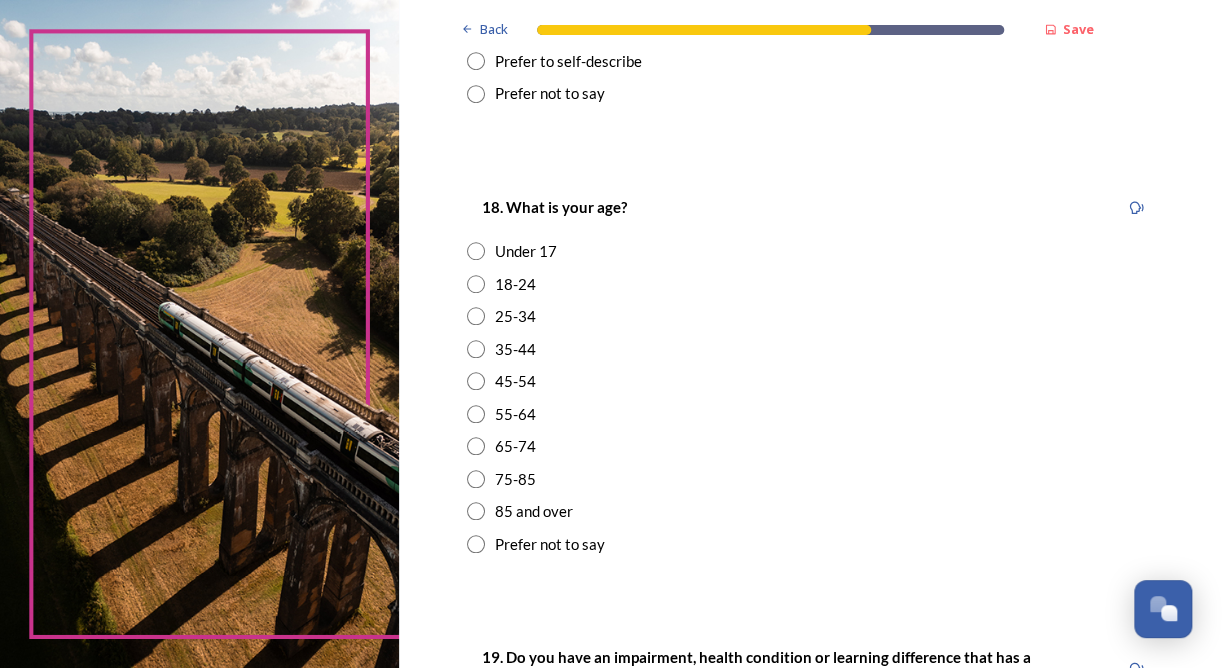 scroll, scrollTop: 500, scrollLeft: 0, axis: vertical 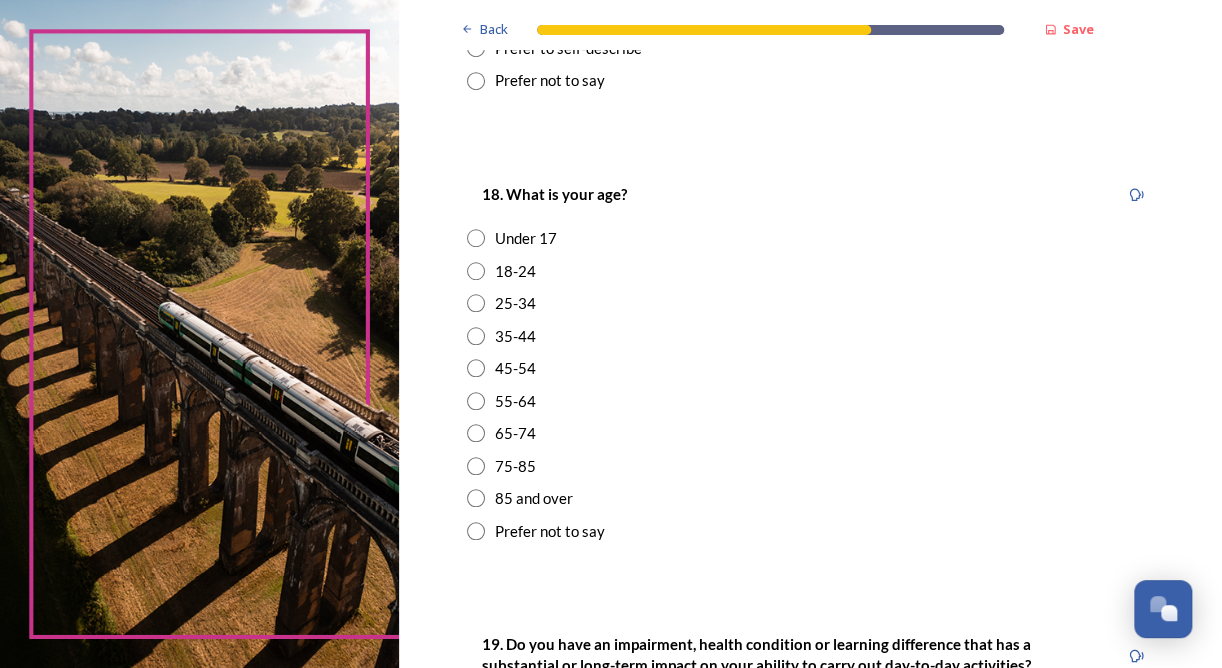 click at bounding box center (476, 336) 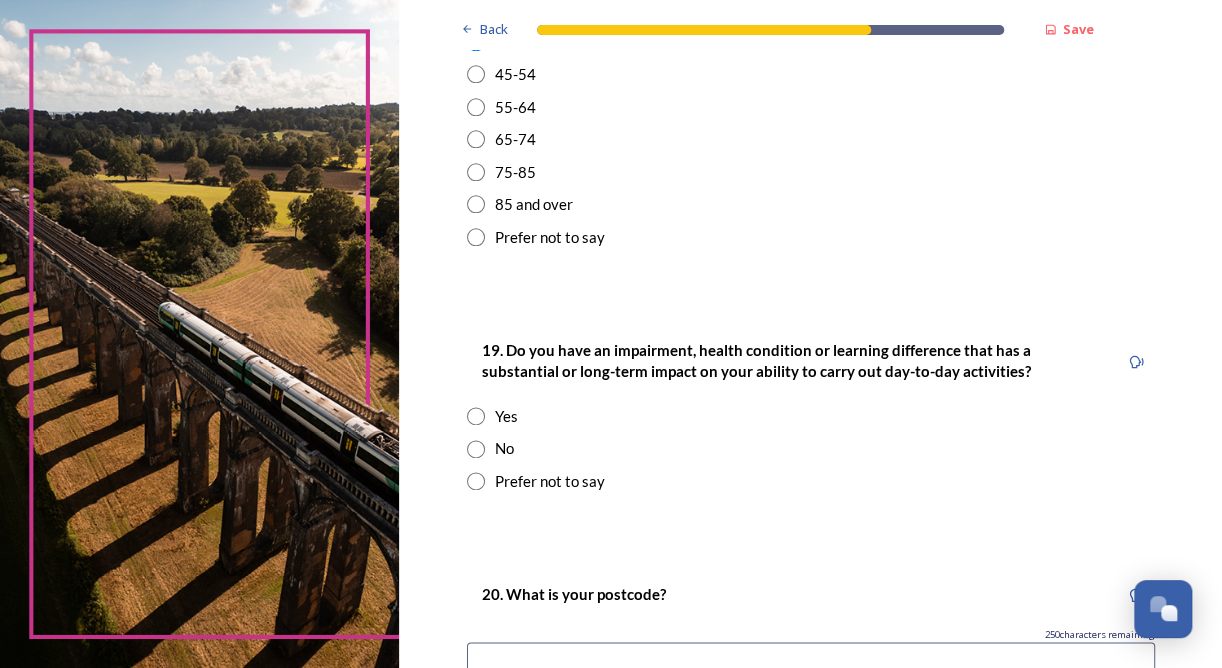 scroll, scrollTop: 800, scrollLeft: 0, axis: vertical 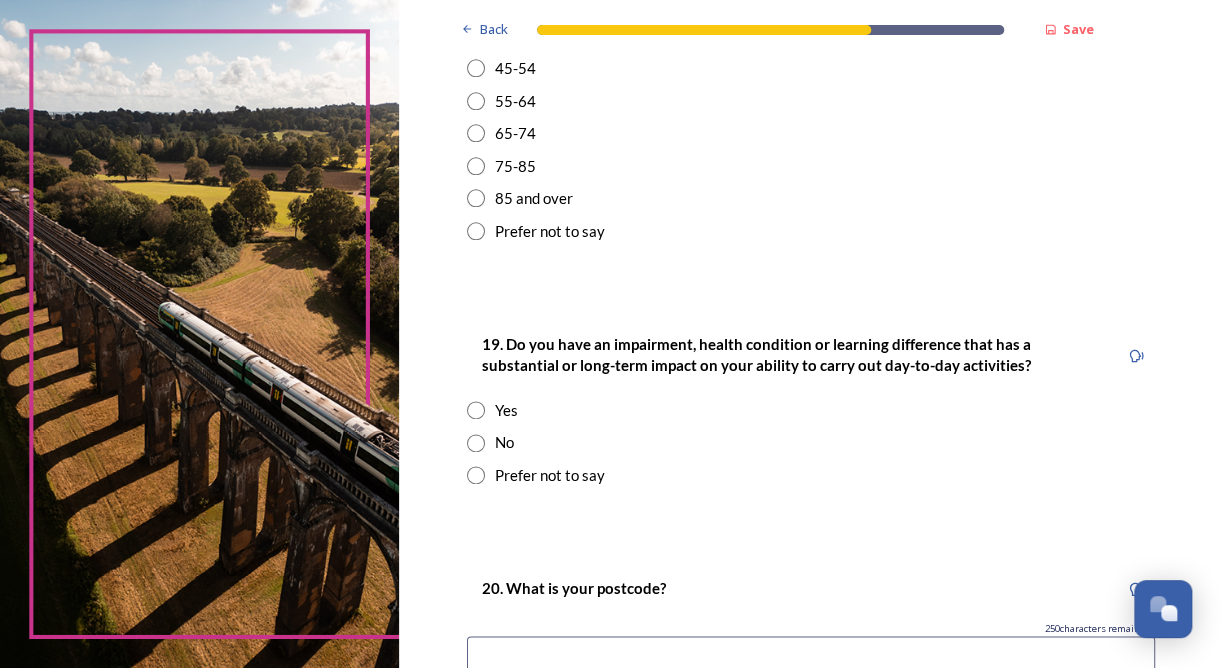 click at bounding box center [476, 443] 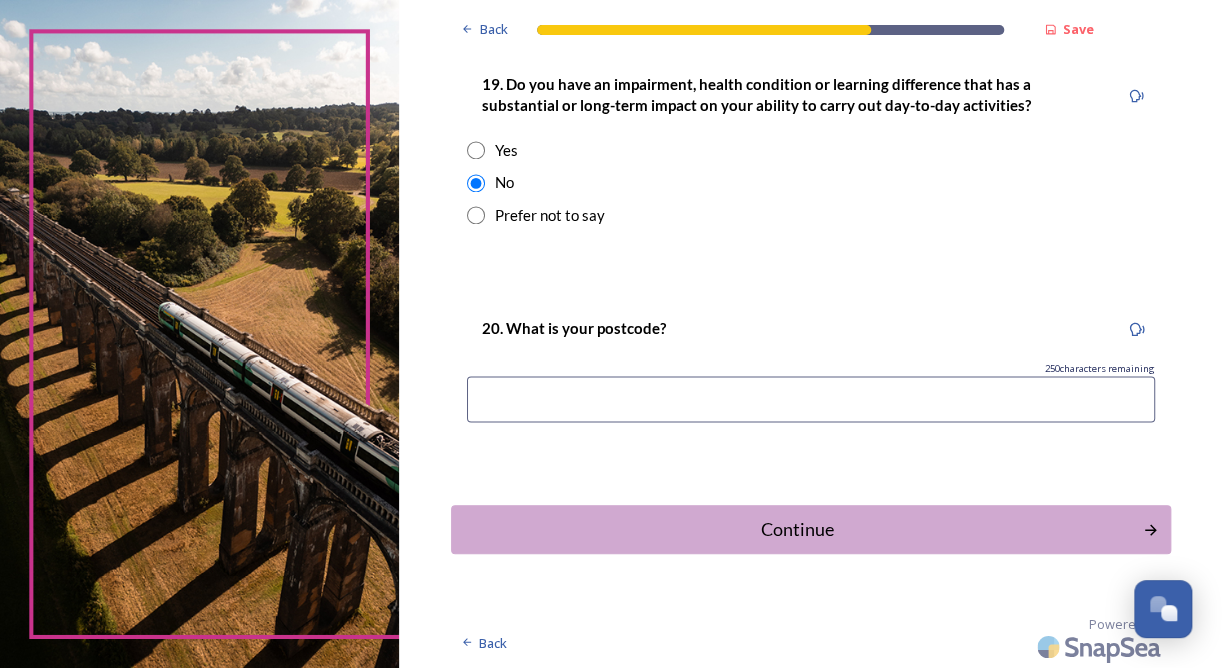 scroll, scrollTop: 1061, scrollLeft: 0, axis: vertical 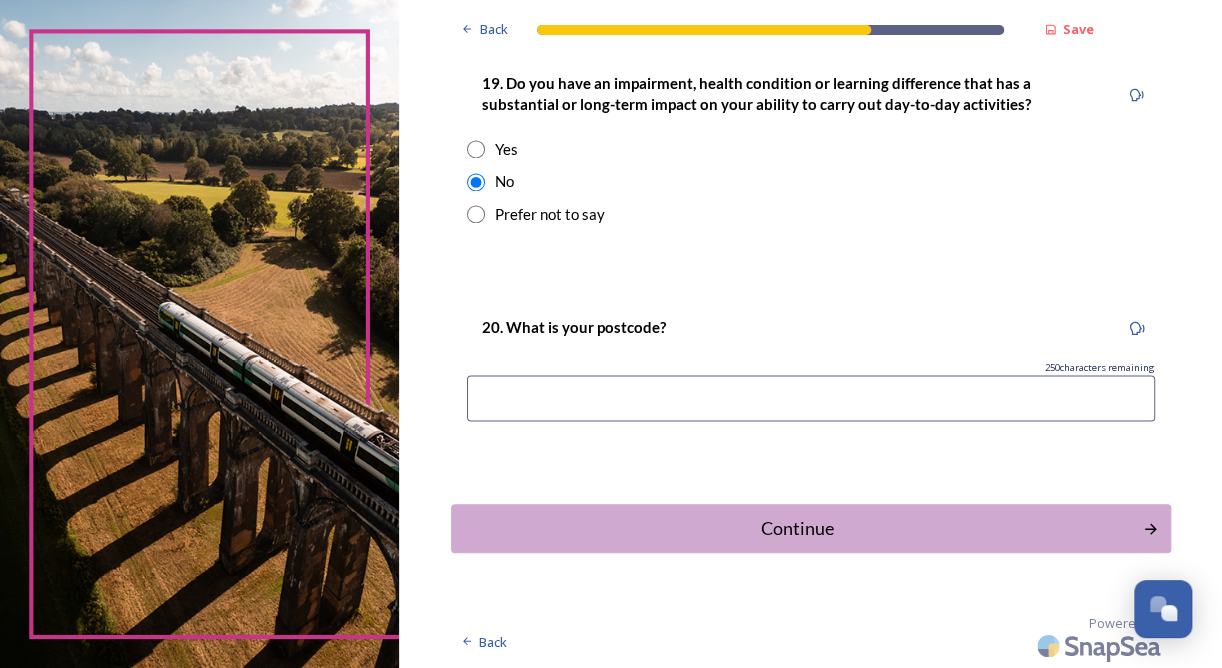 click at bounding box center (811, 398) 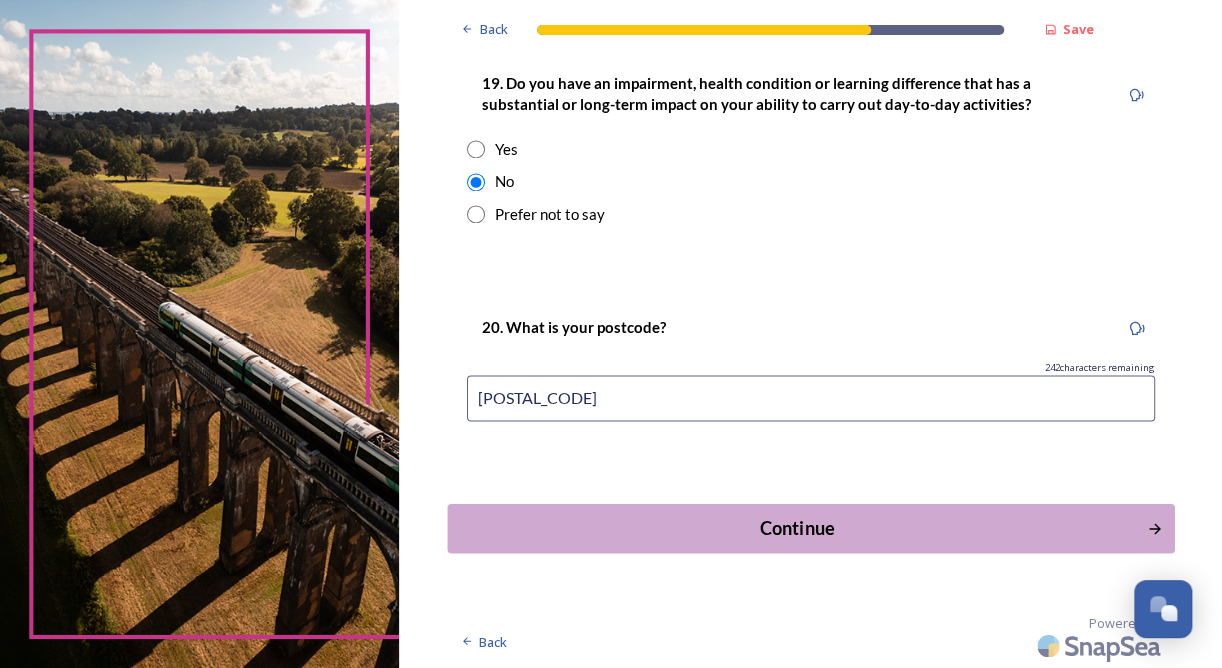 type on "[POSTAL_CODE]" 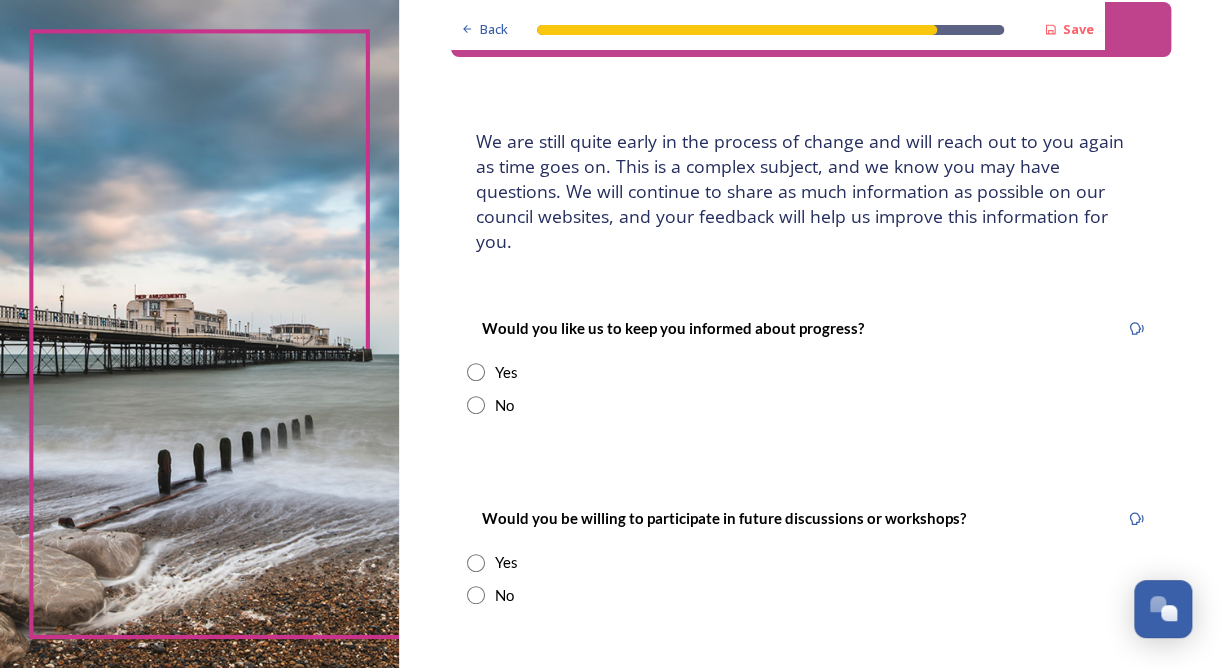 scroll, scrollTop: 100, scrollLeft: 0, axis: vertical 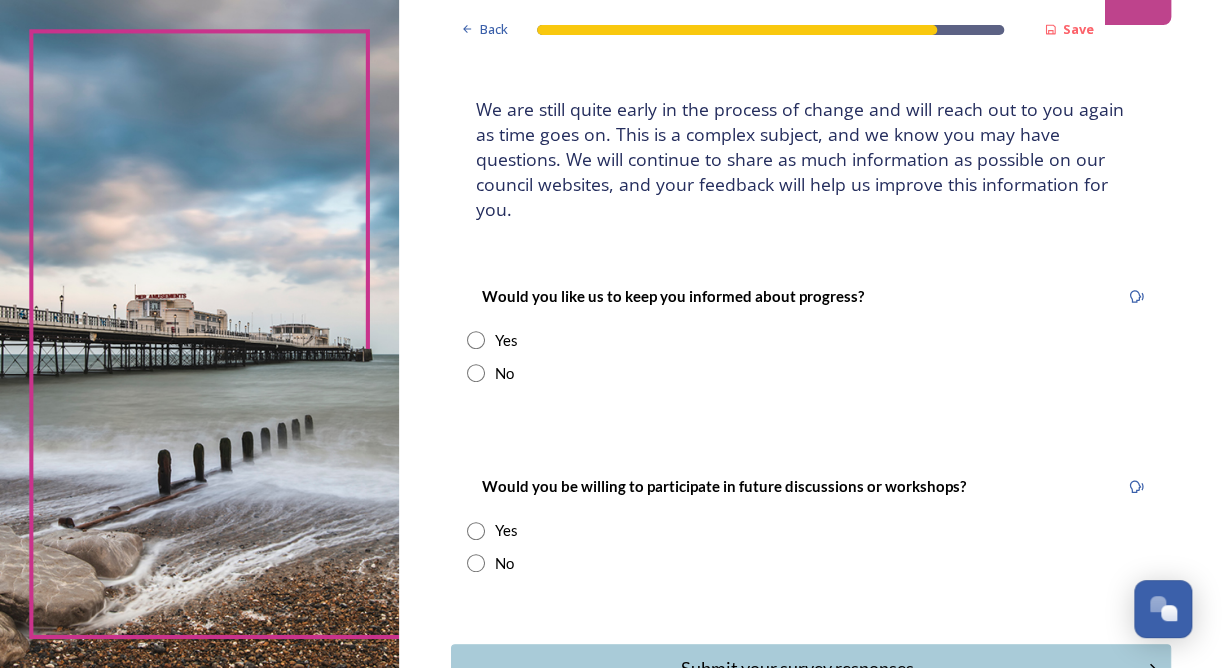 click at bounding box center [476, 373] 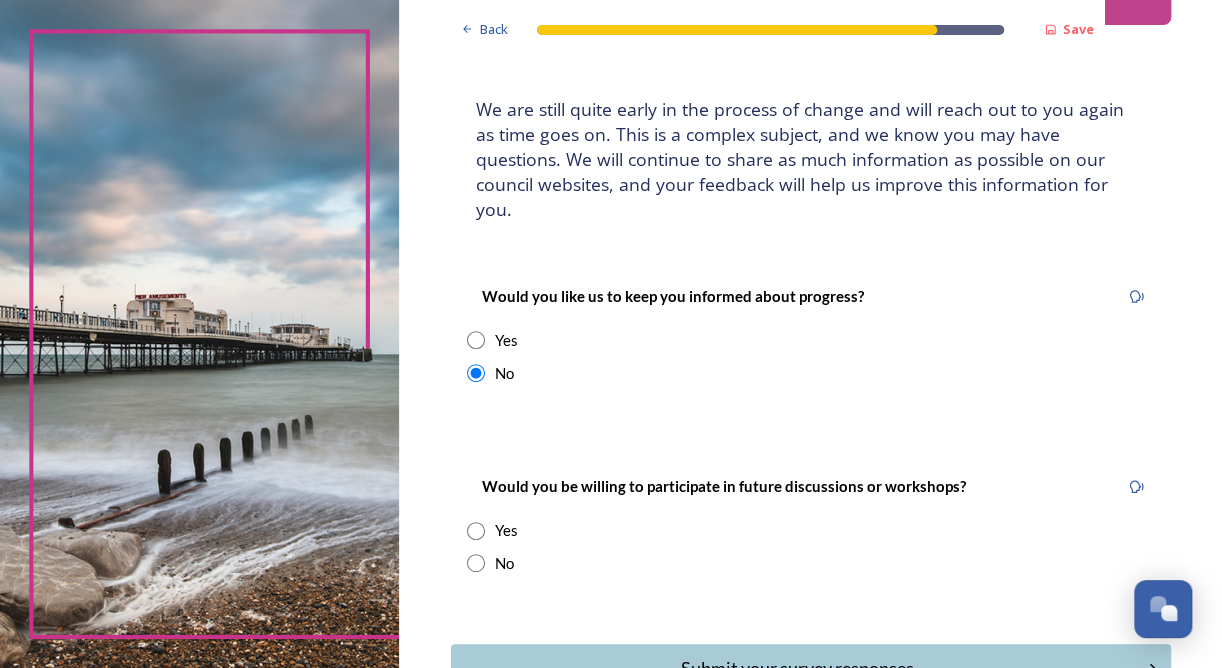 click at bounding box center [476, 531] 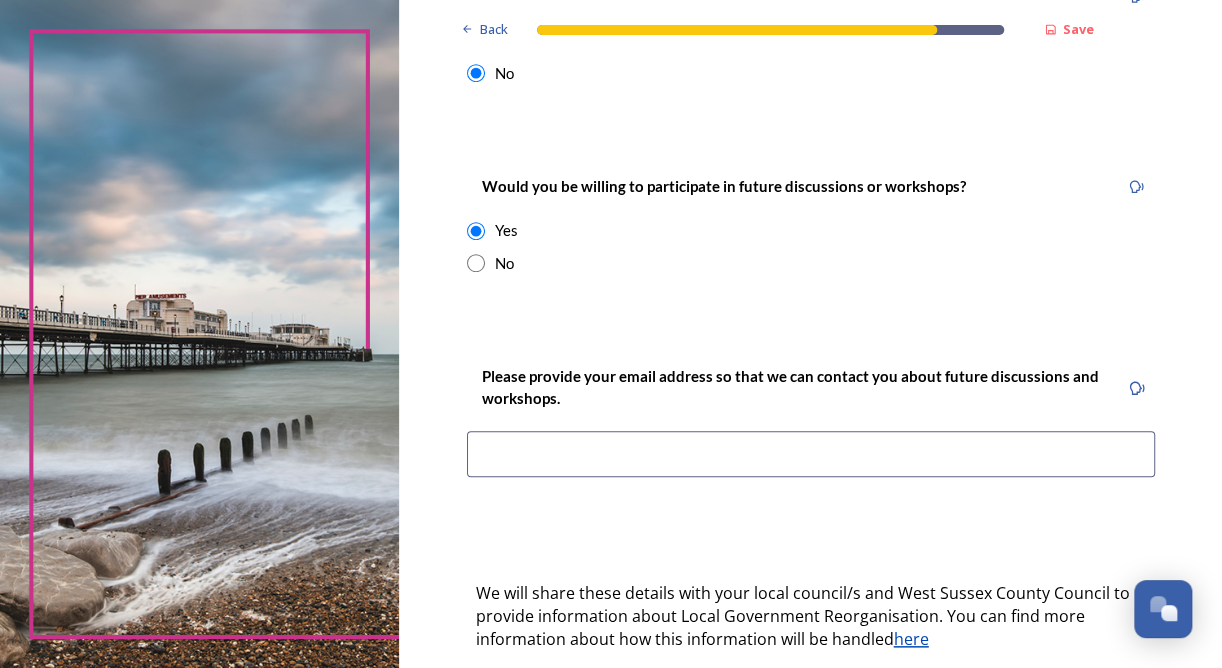 scroll, scrollTop: 200, scrollLeft: 0, axis: vertical 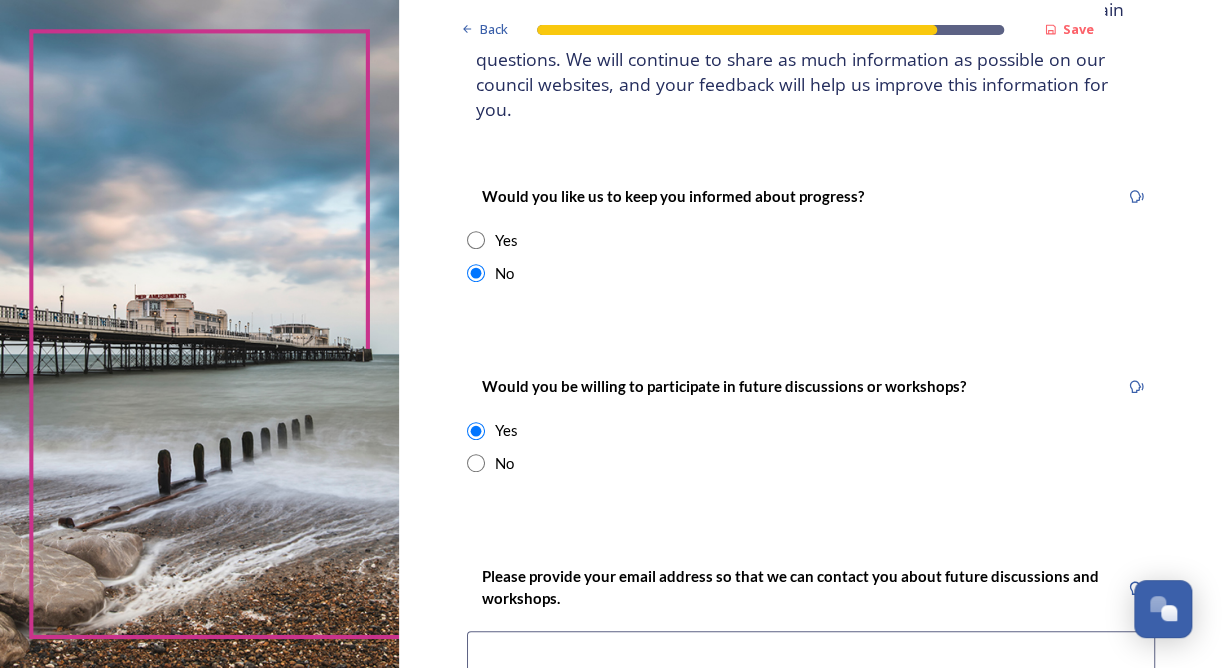 click at bounding box center [476, 240] 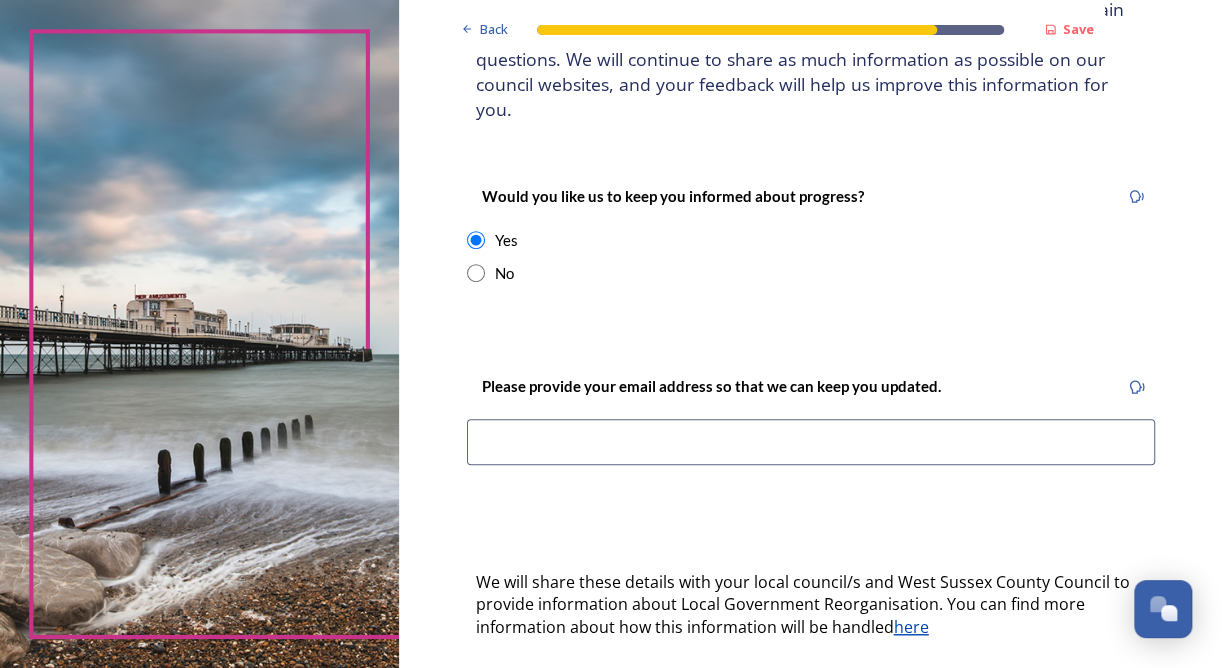 scroll, scrollTop: 300, scrollLeft: 0, axis: vertical 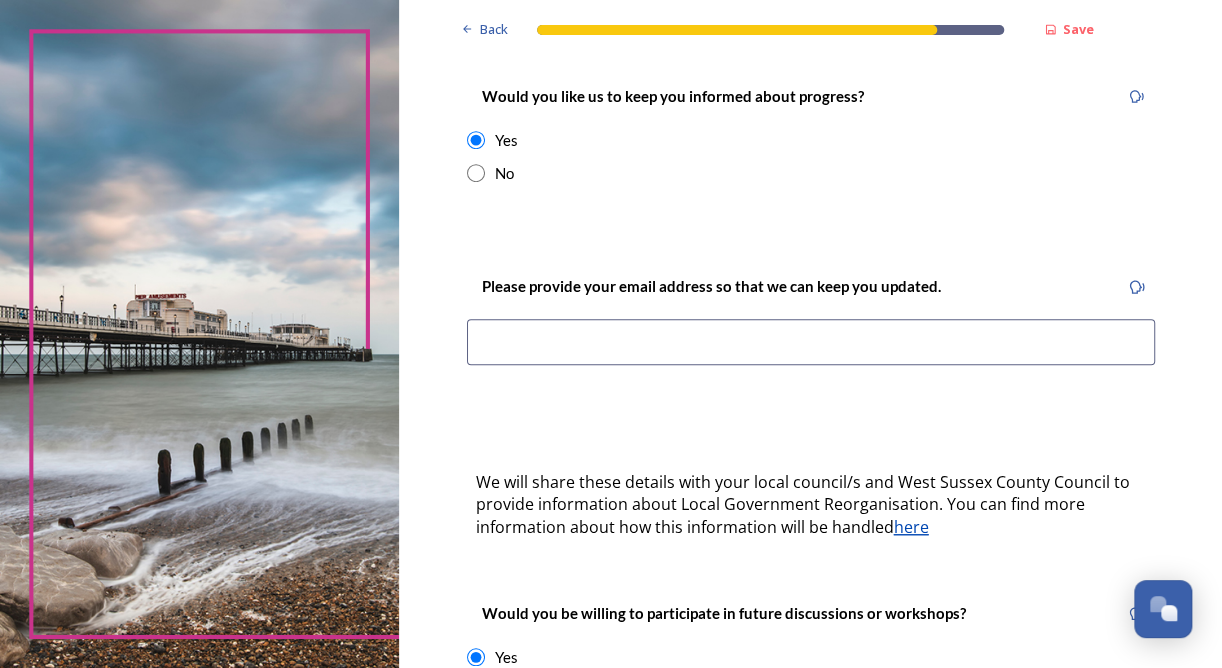 click at bounding box center [811, 342] 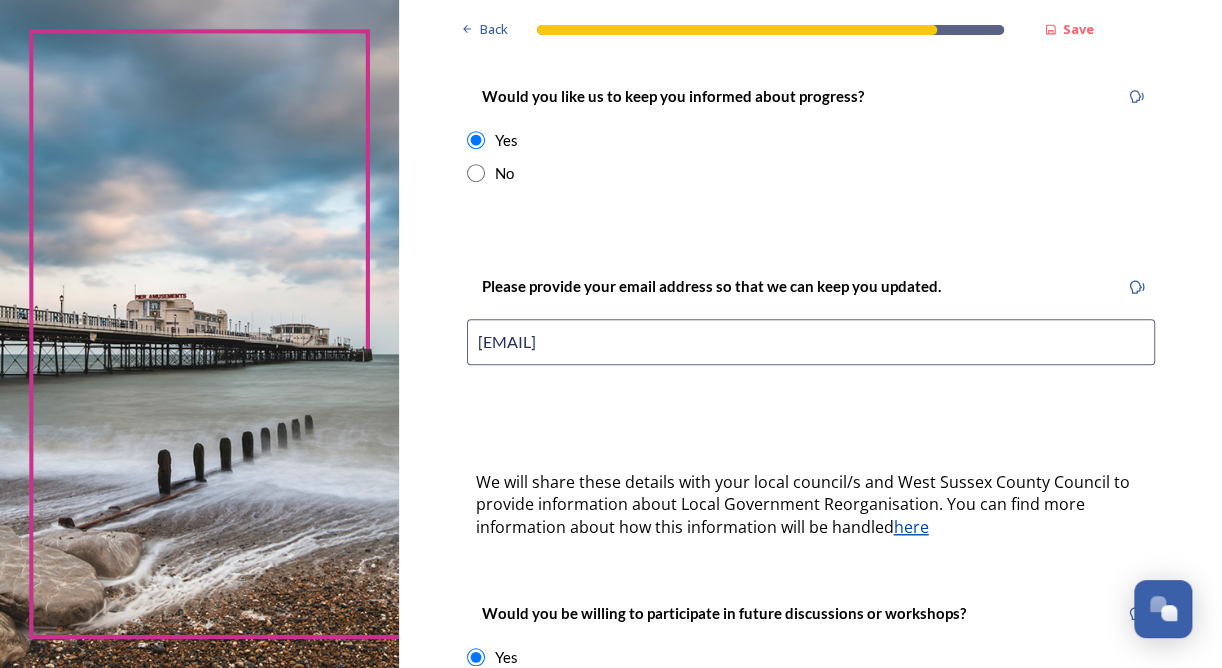 click on "[EMAIL]" at bounding box center [811, 342] 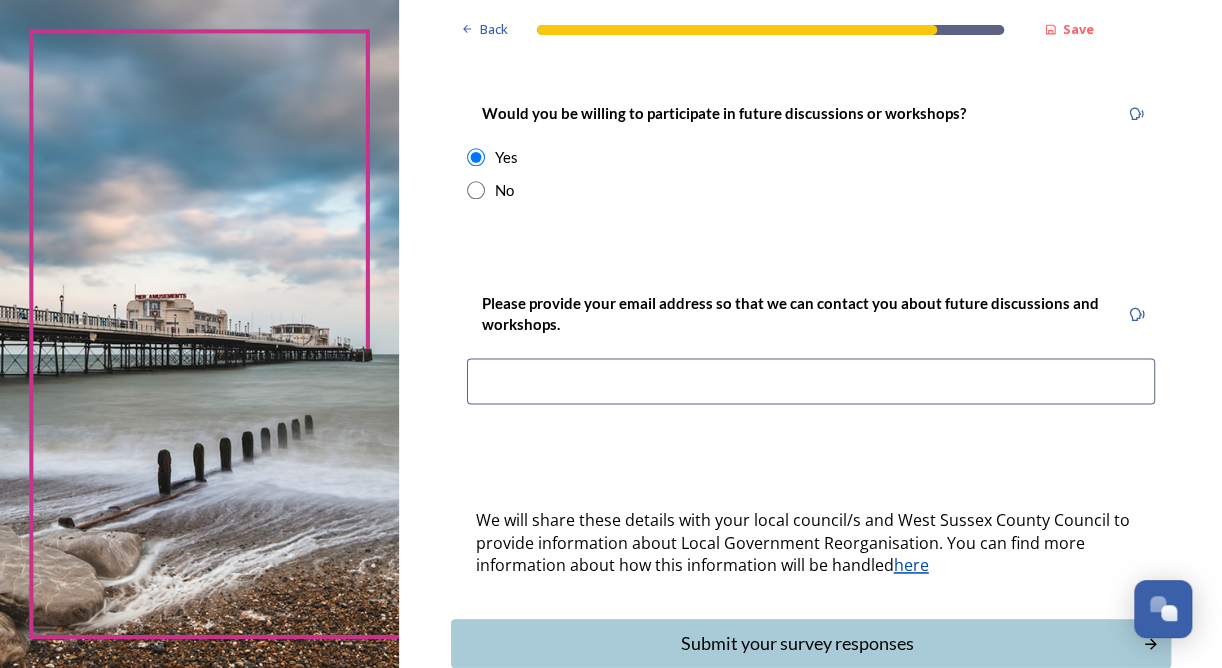 type on "[EMAIL]" 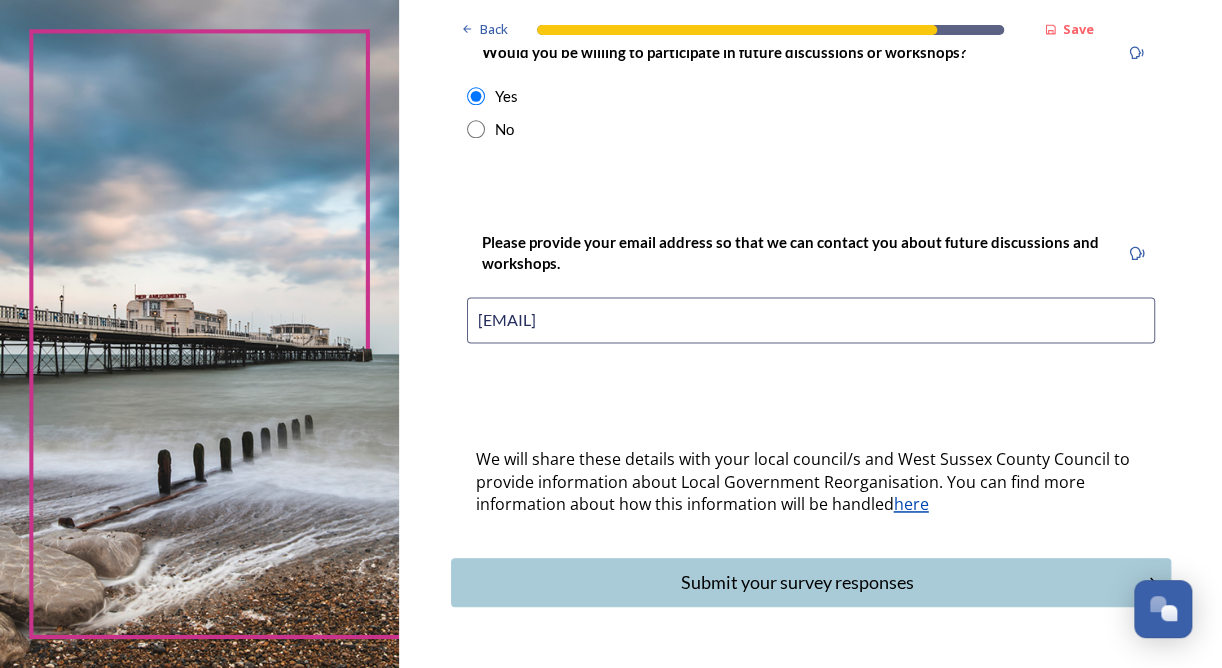 scroll, scrollTop: 889, scrollLeft: 0, axis: vertical 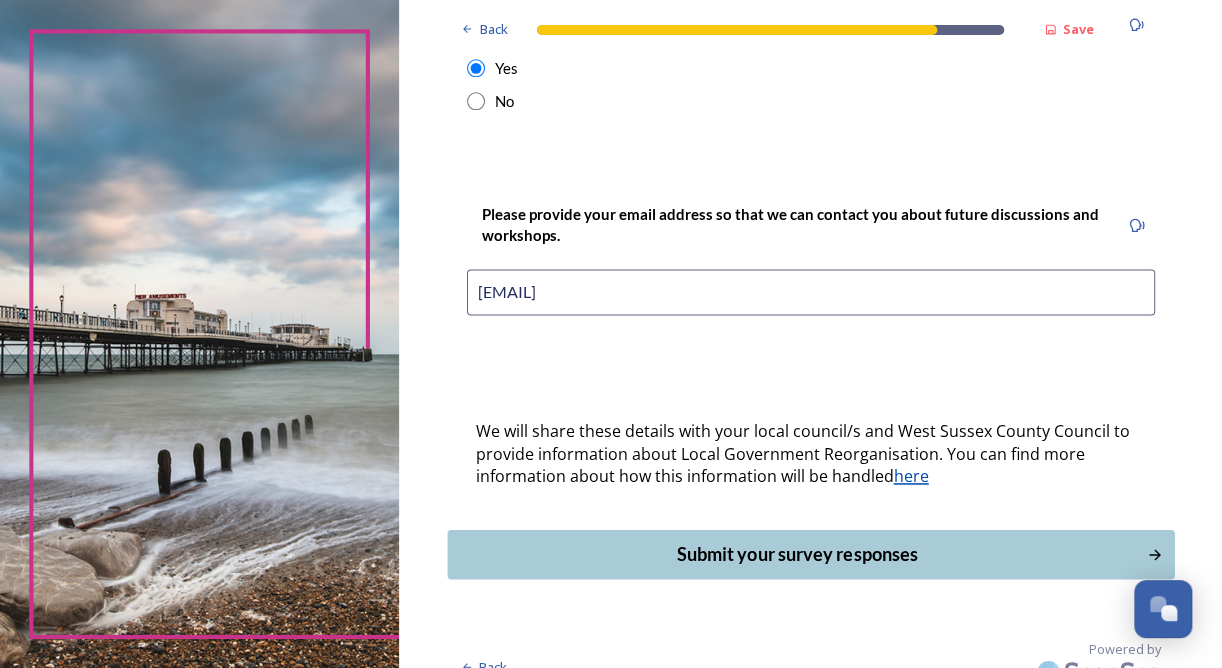 type on "[EMAIL]" 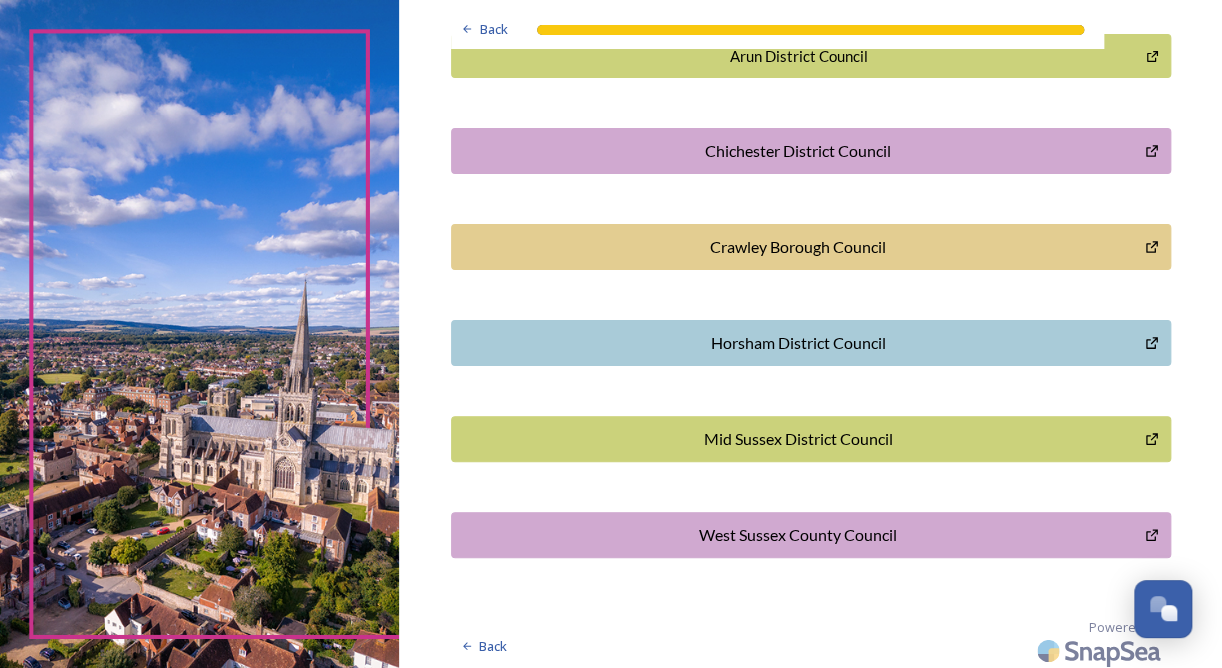 scroll, scrollTop: 617, scrollLeft: 0, axis: vertical 